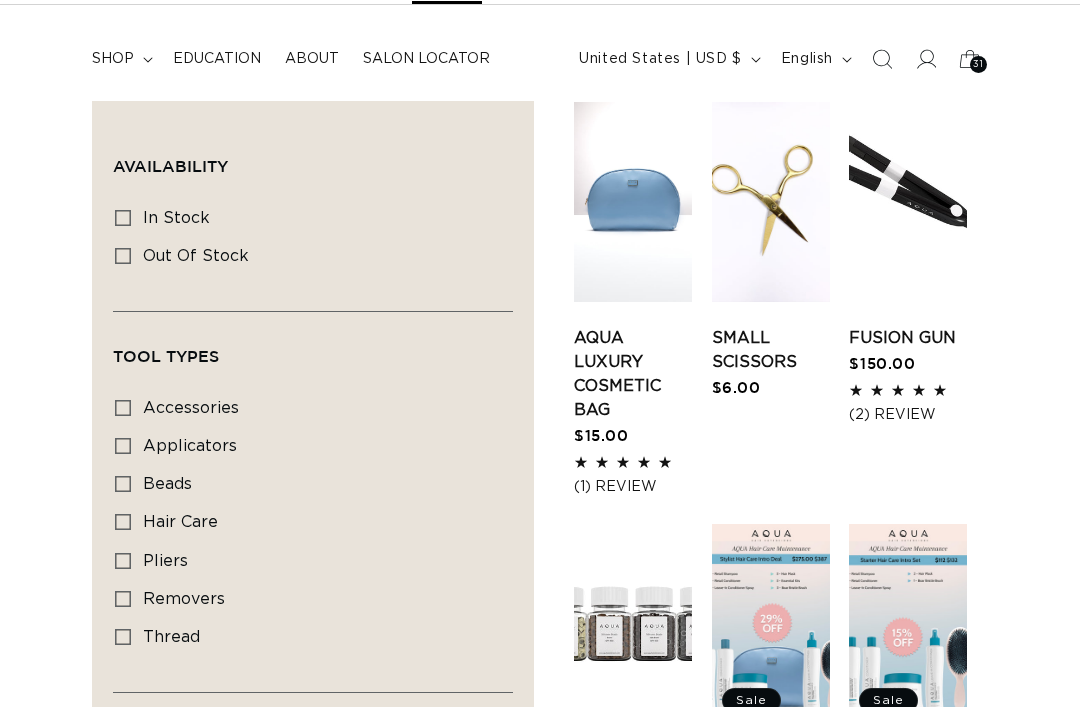 scroll, scrollTop: 103, scrollLeft: 0, axis: vertical 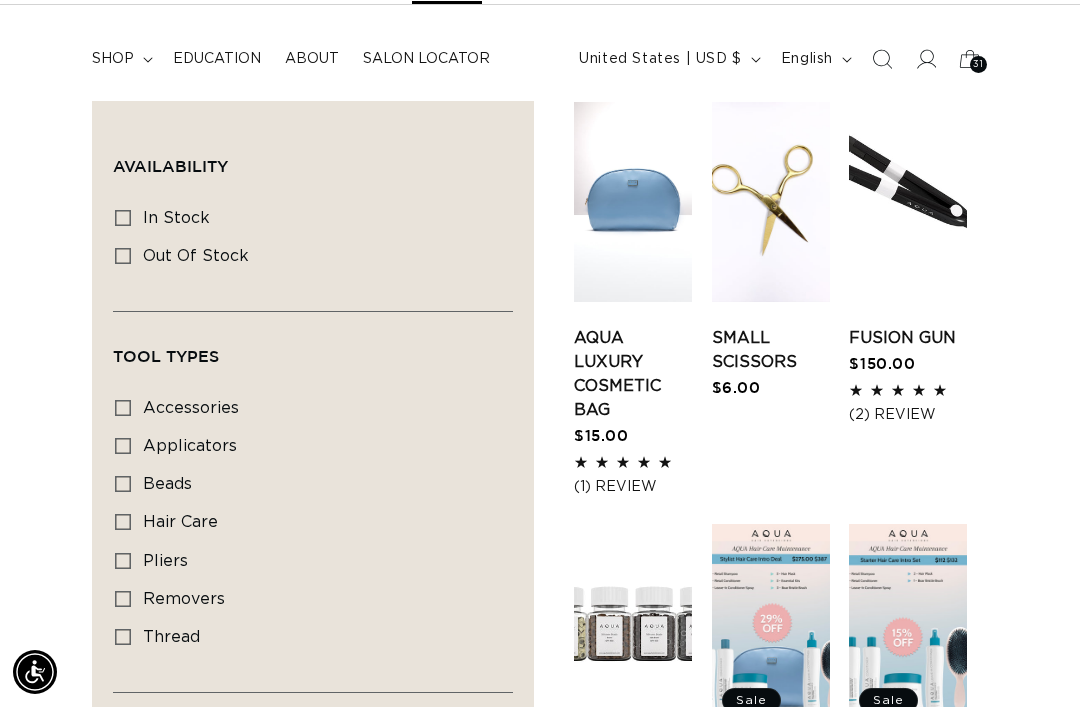 click on "31" at bounding box center [978, 64] 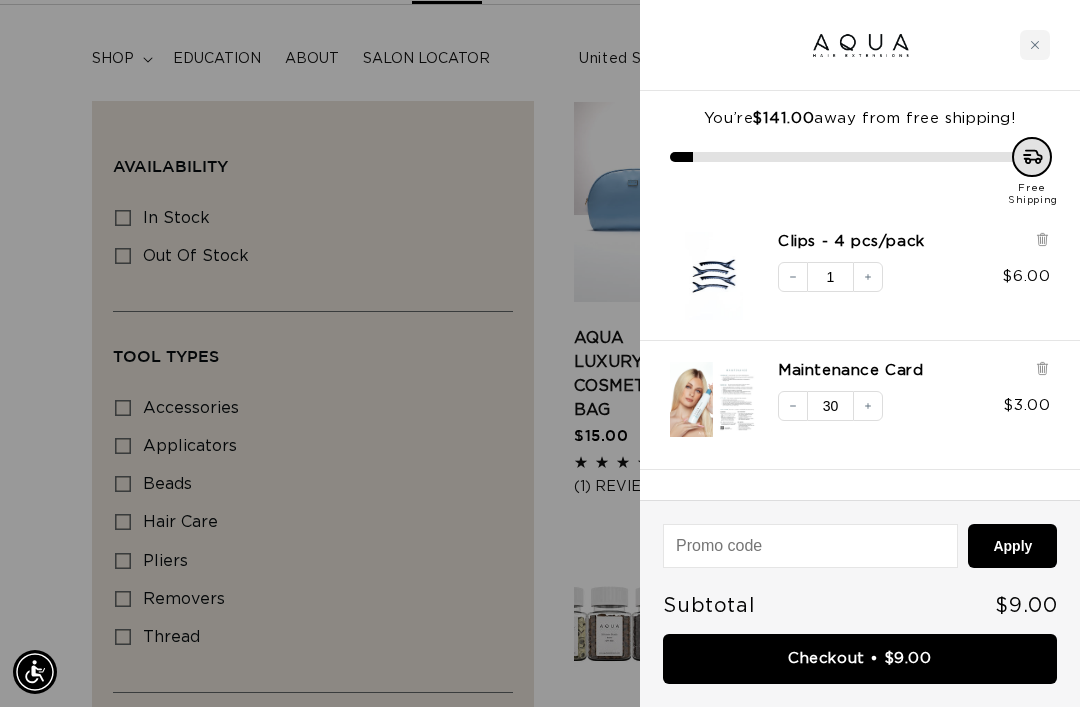 click at bounding box center (1035, 45) 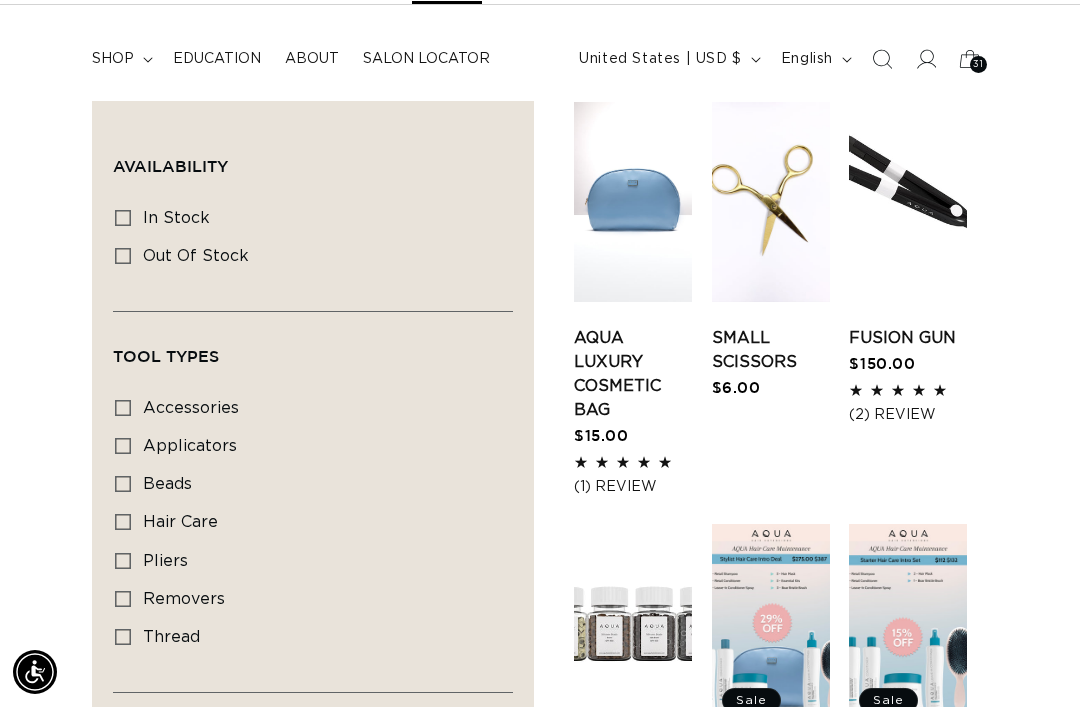 scroll, scrollTop: 0, scrollLeft: 1876, axis: horizontal 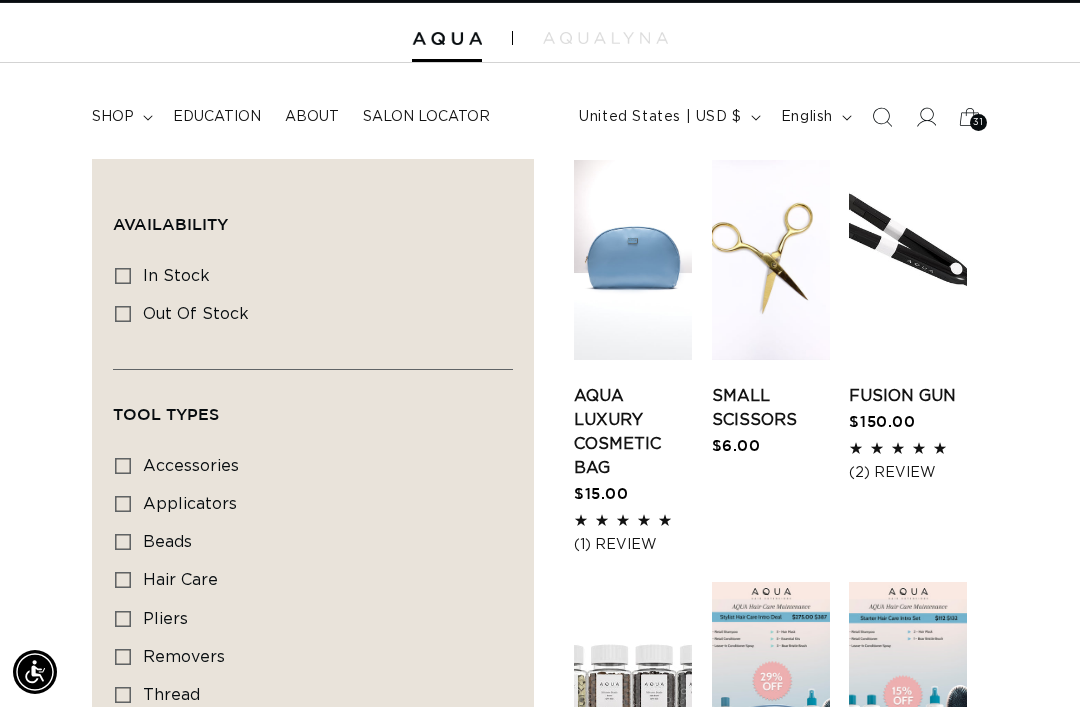 click on "shop" at bounding box center (120, 117) 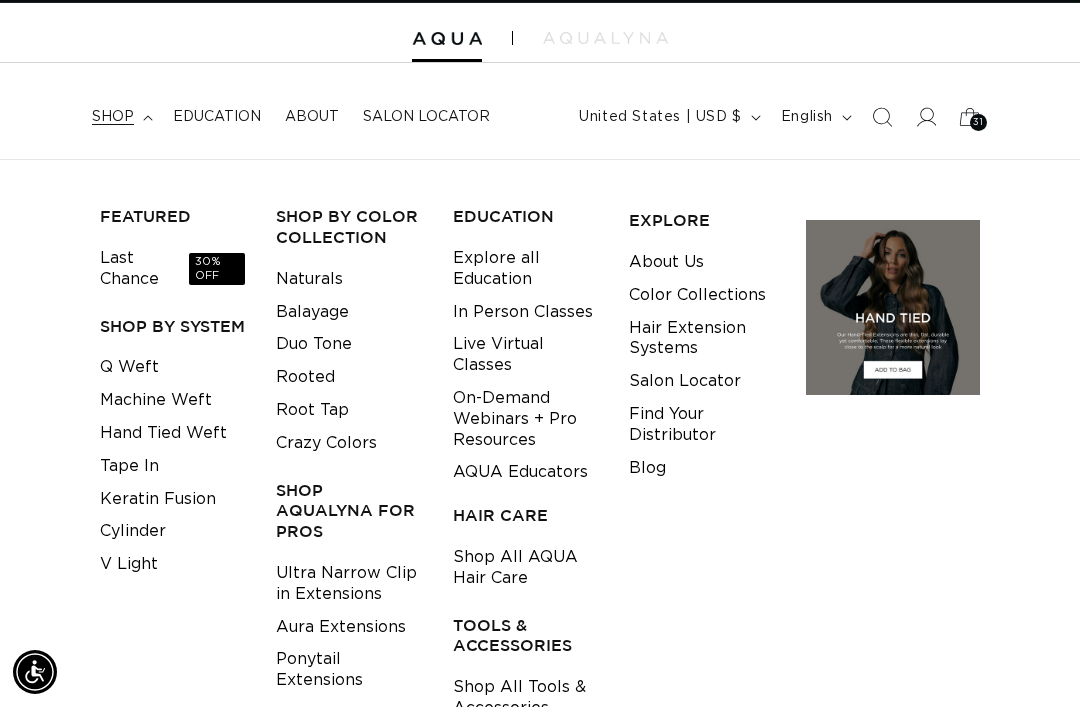 scroll, scrollTop: 0, scrollLeft: 938, axis: horizontal 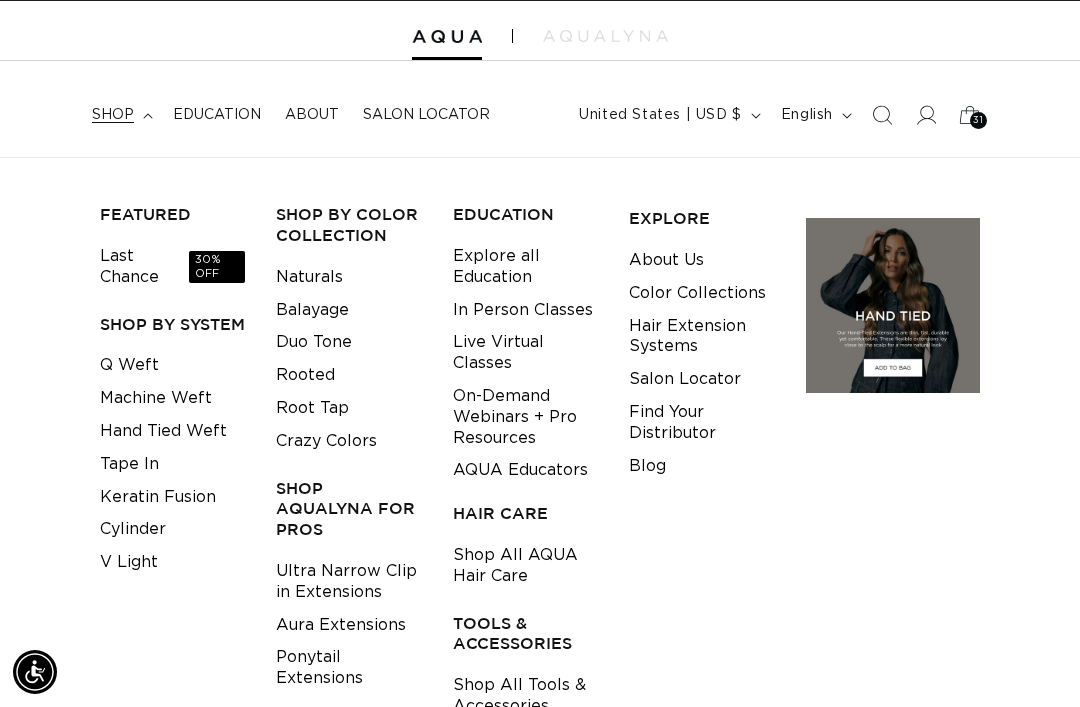 click on "Shop All Tools & Accessories" at bounding box center (525, 696) 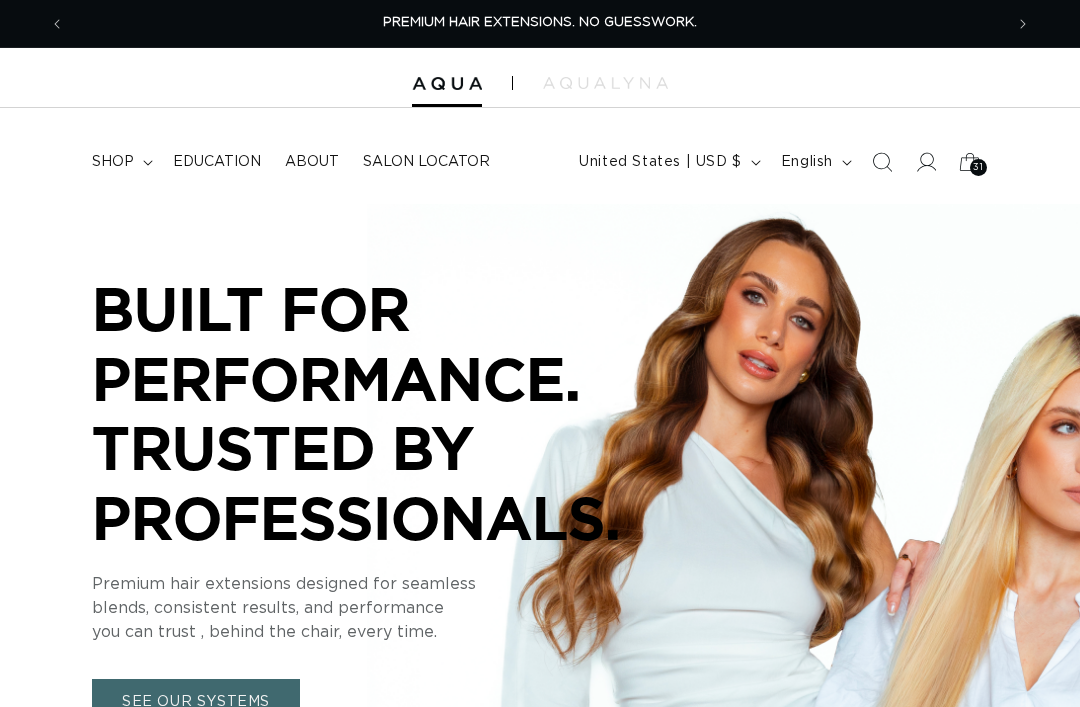 scroll, scrollTop: 0, scrollLeft: 0, axis: both 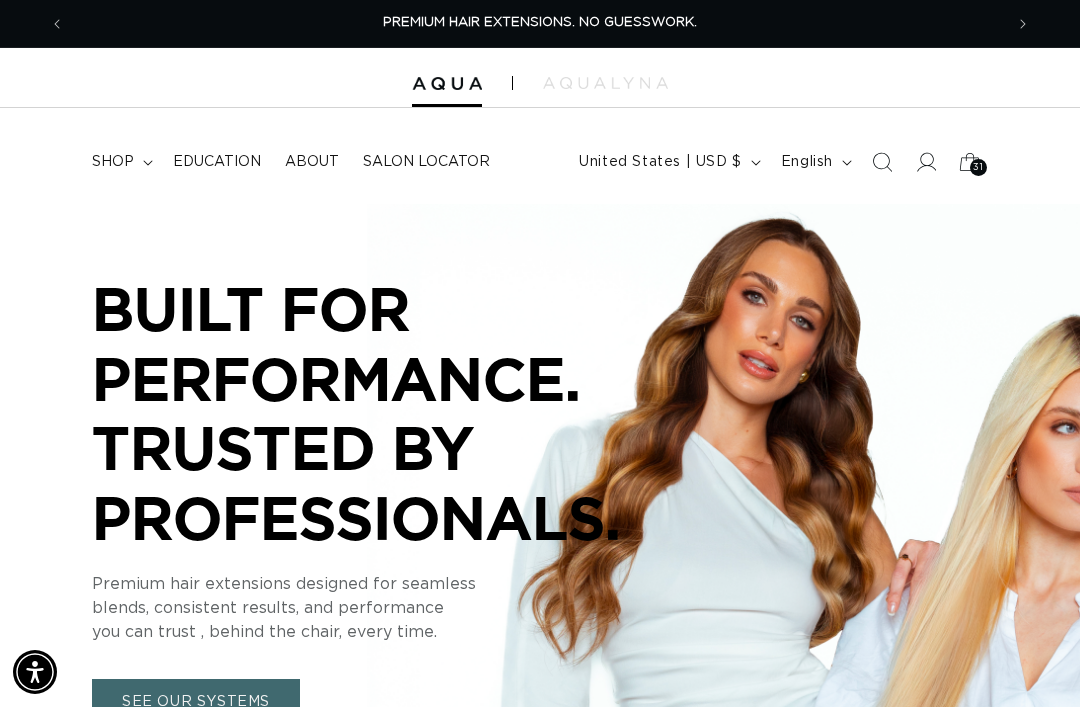 click on "Education" at bounding box center (217, 162) 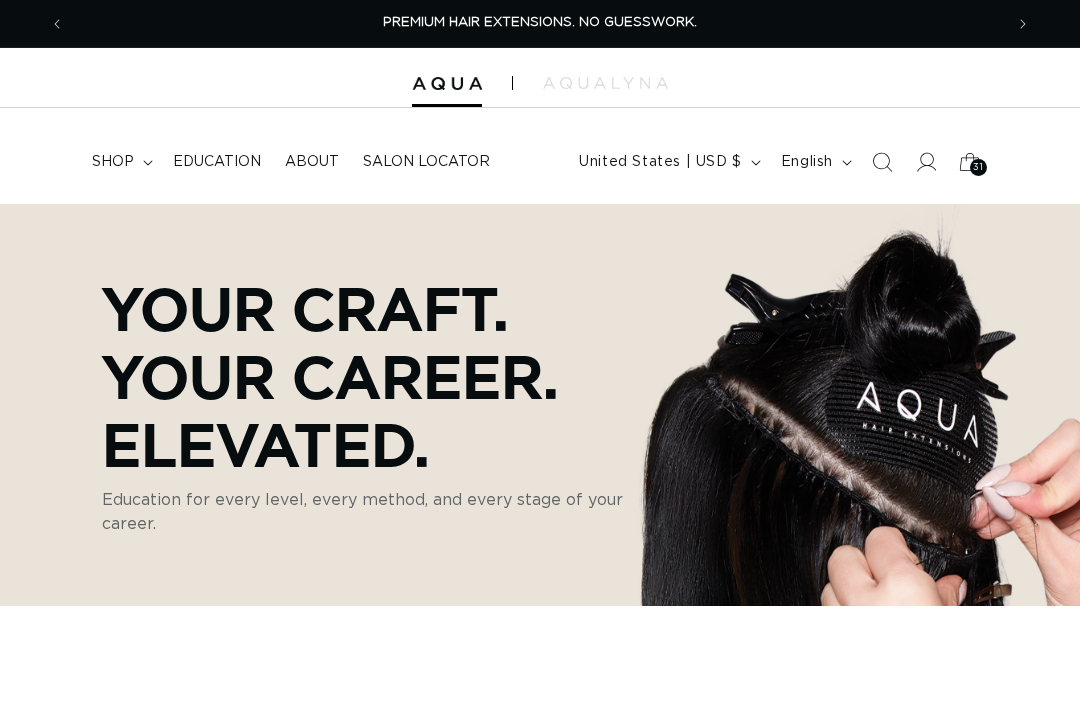 scroll, scrollTop: 0, scrollLeft: 0, axis: both 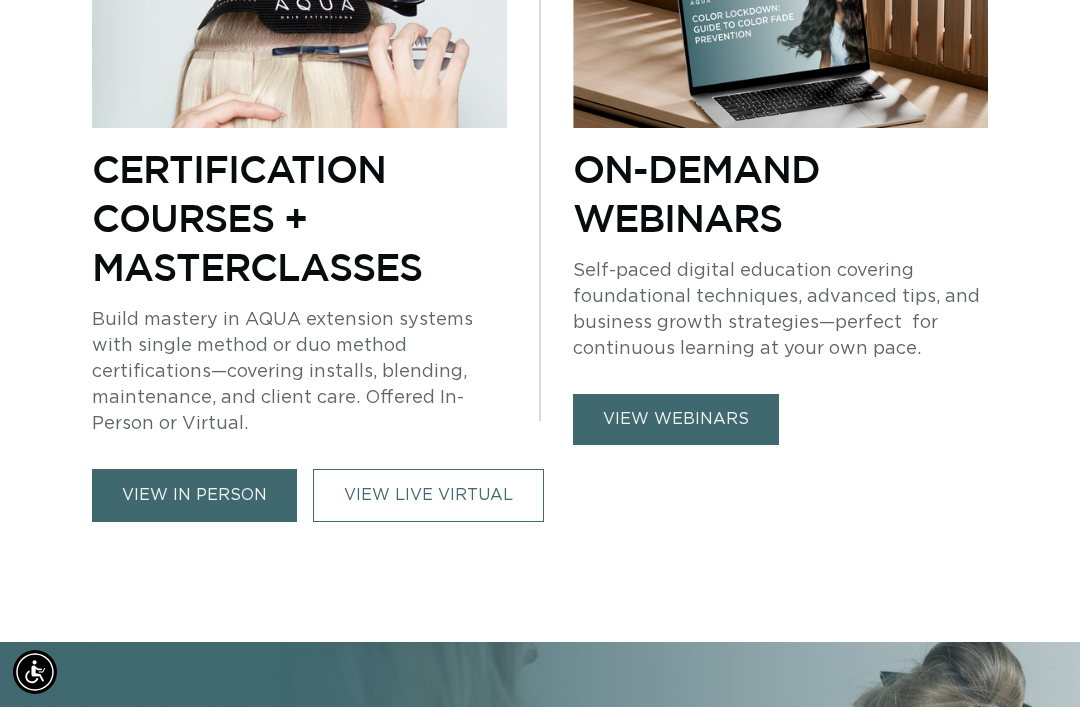 click on "VIEW LIVE VIRTUAL" at bounding box center (428, 495) 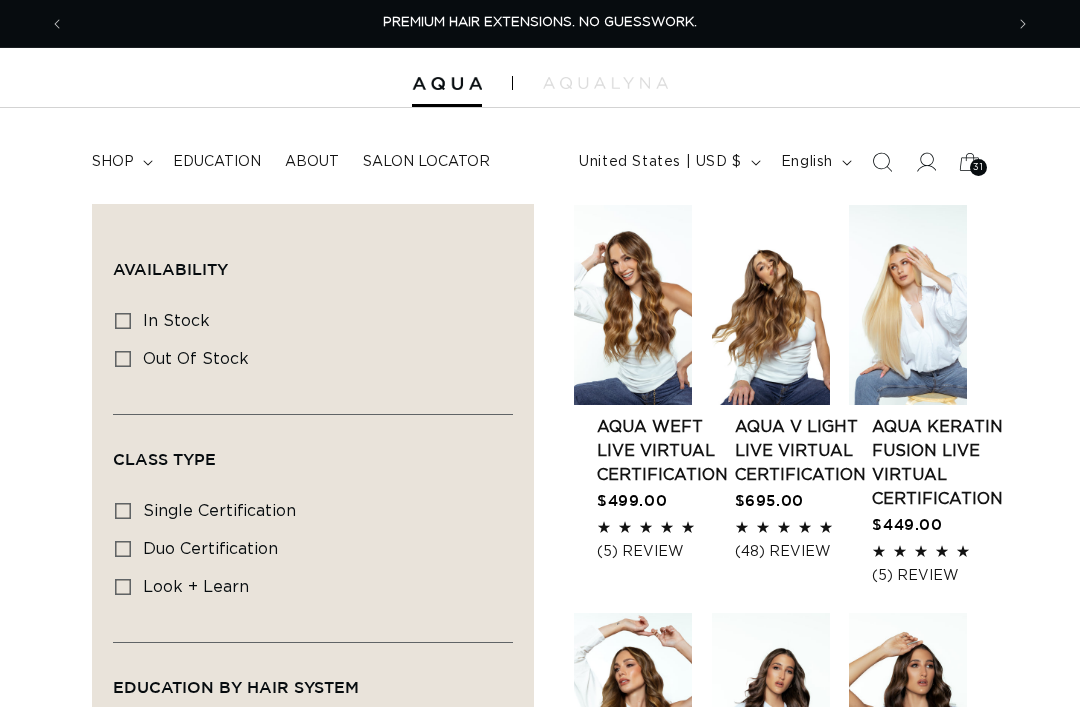 scroll, scrollTop: 0, scrollLeft: 0, axis: both 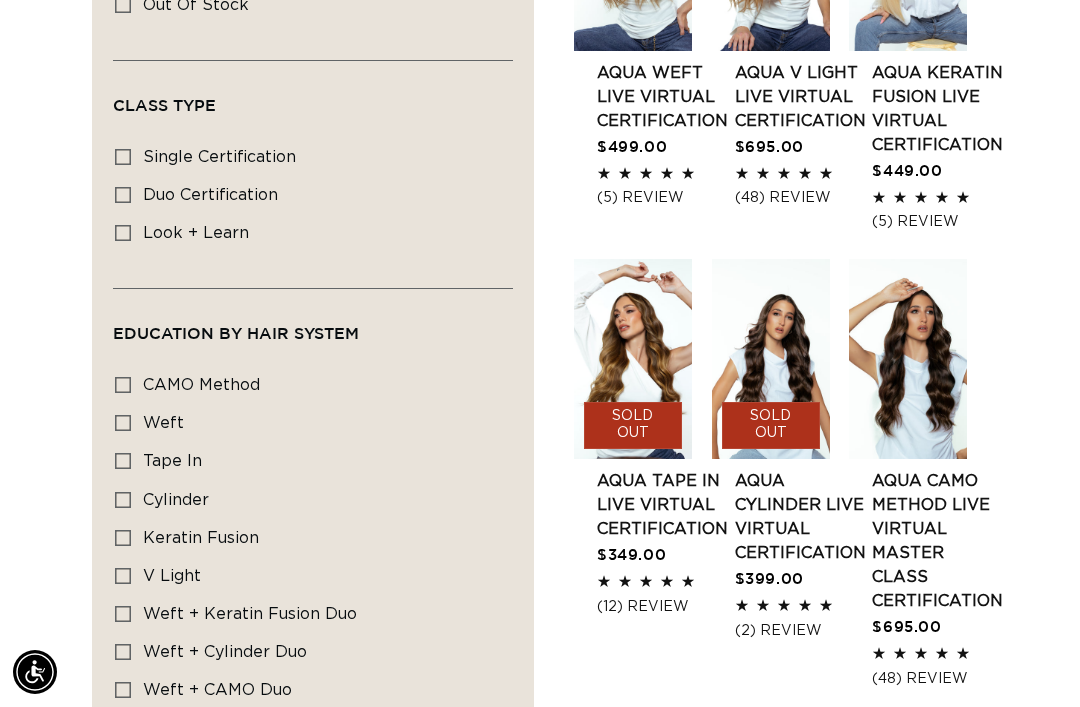 click on "CAMO Method
CAMO Method (1 product)" at bounding box center (307, 386) 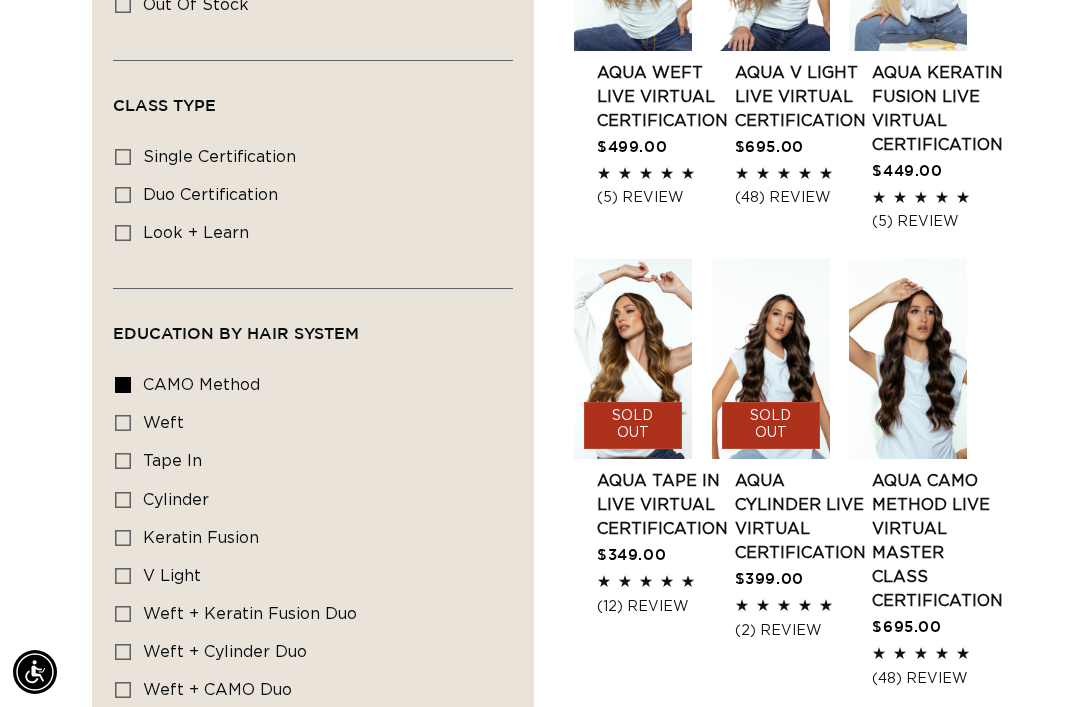 scroll, scrollTop: 0, scrollLeft: 1876, axis: horizontal 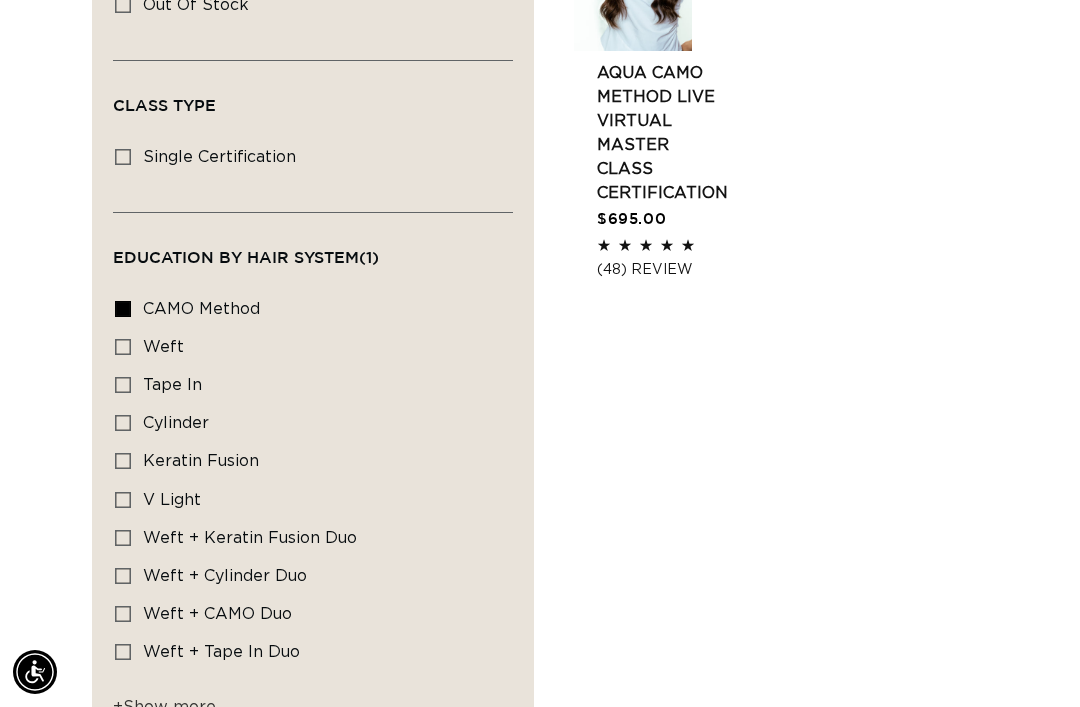 click on "V Light
V Light (1 product)" at bounding box center [123, 500] 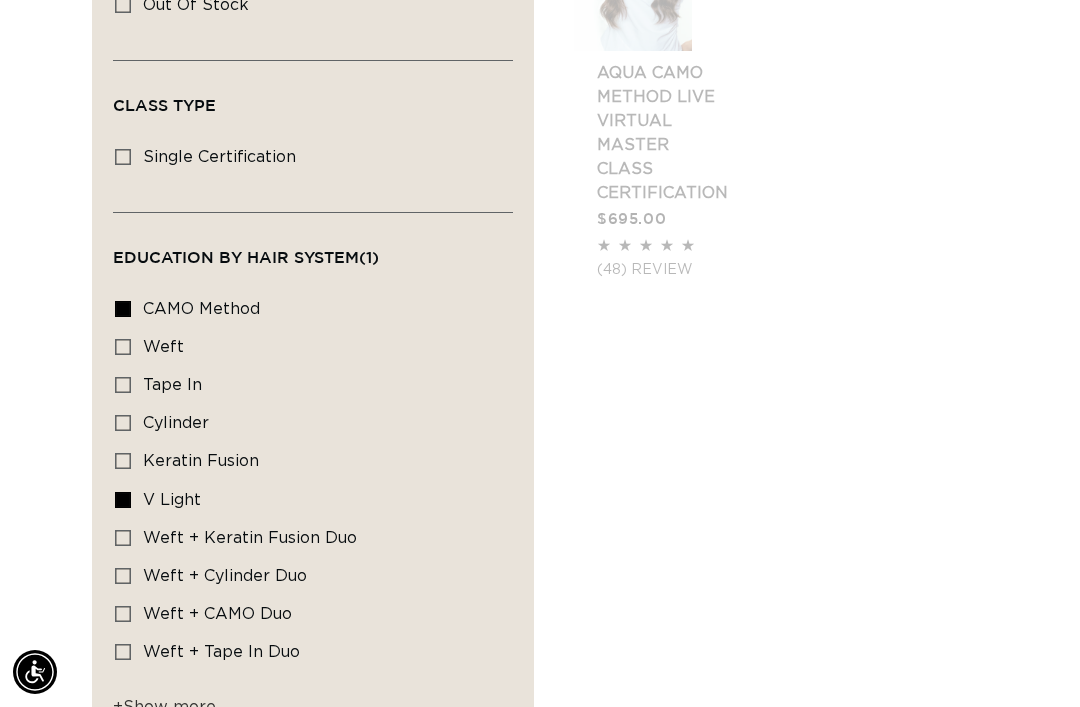 click on "Keratin Fusion
Keratin Fusion (1 product)" at bounding box center [123, 461] 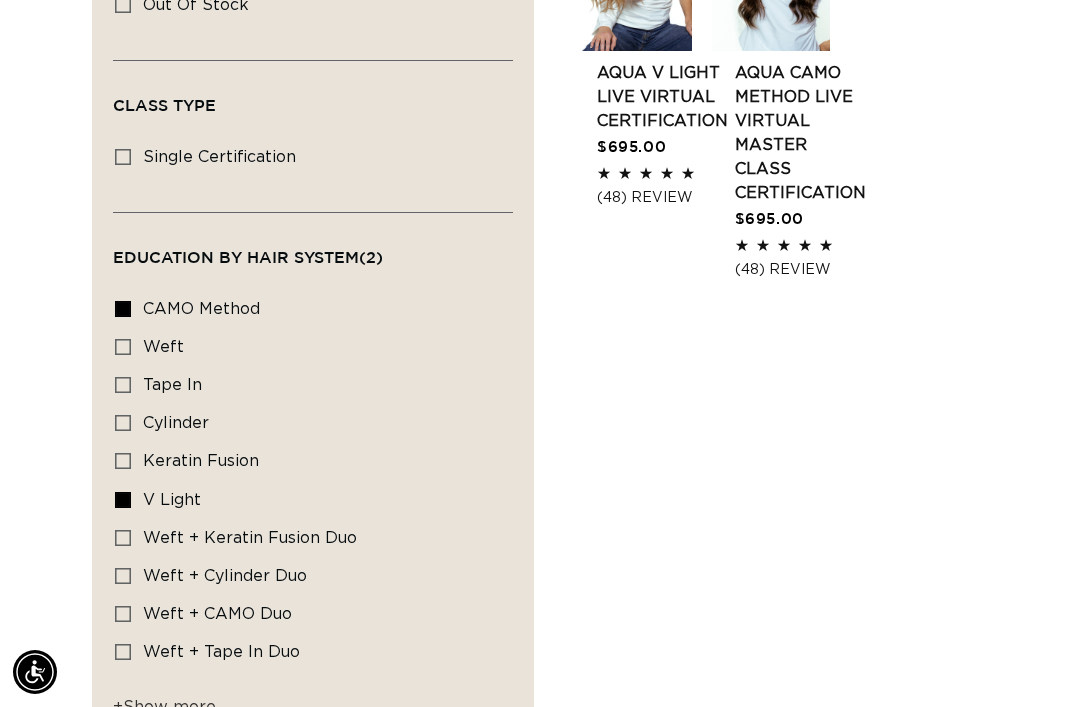 scroll, scrollTop: 0, scrollLeft: 938, axis: horizontal 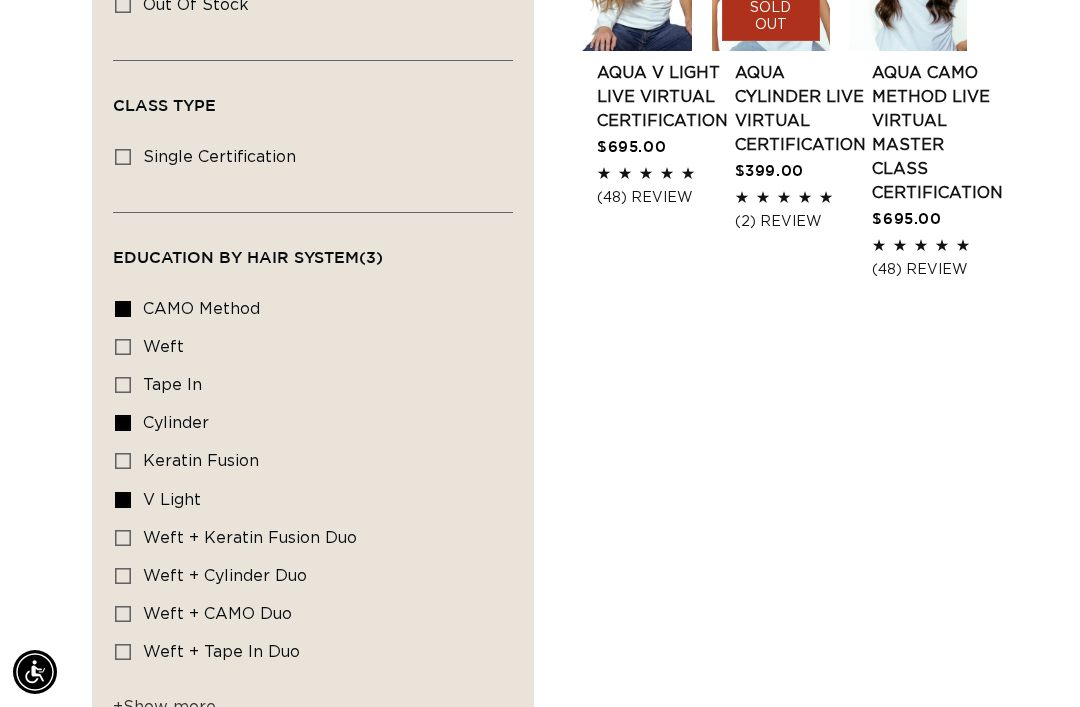 click 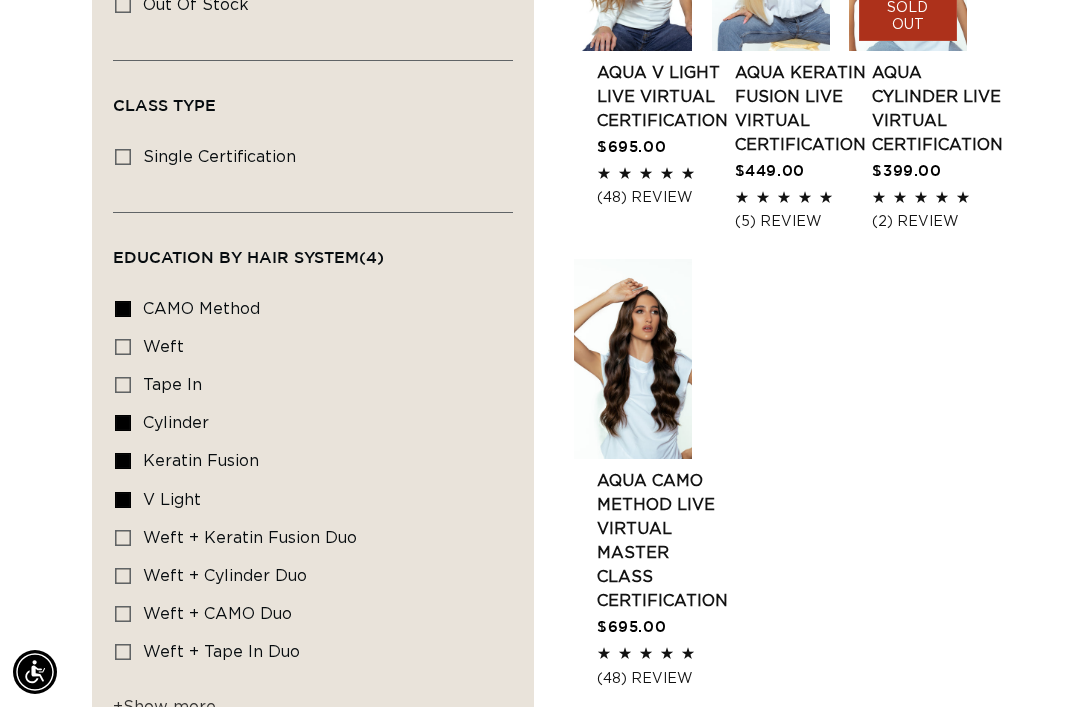 scroll, scrollTop: 0, scrollLeft: 0, axis: both 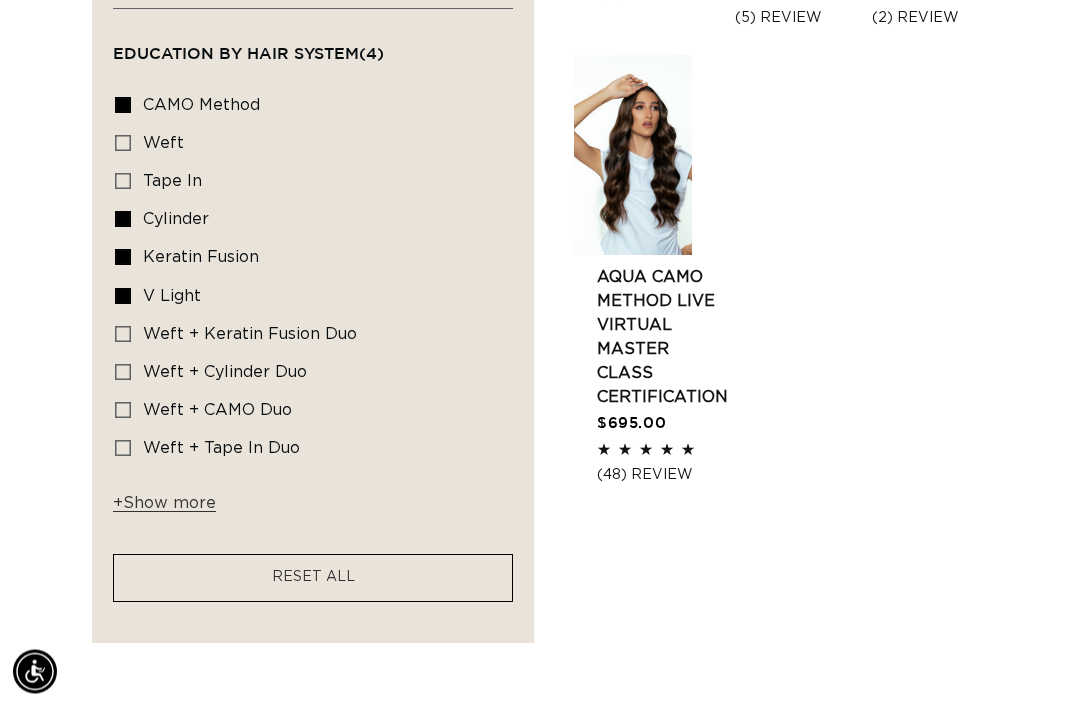 click on "+  Show more
-  Show less" at bounding box center (167, 509) 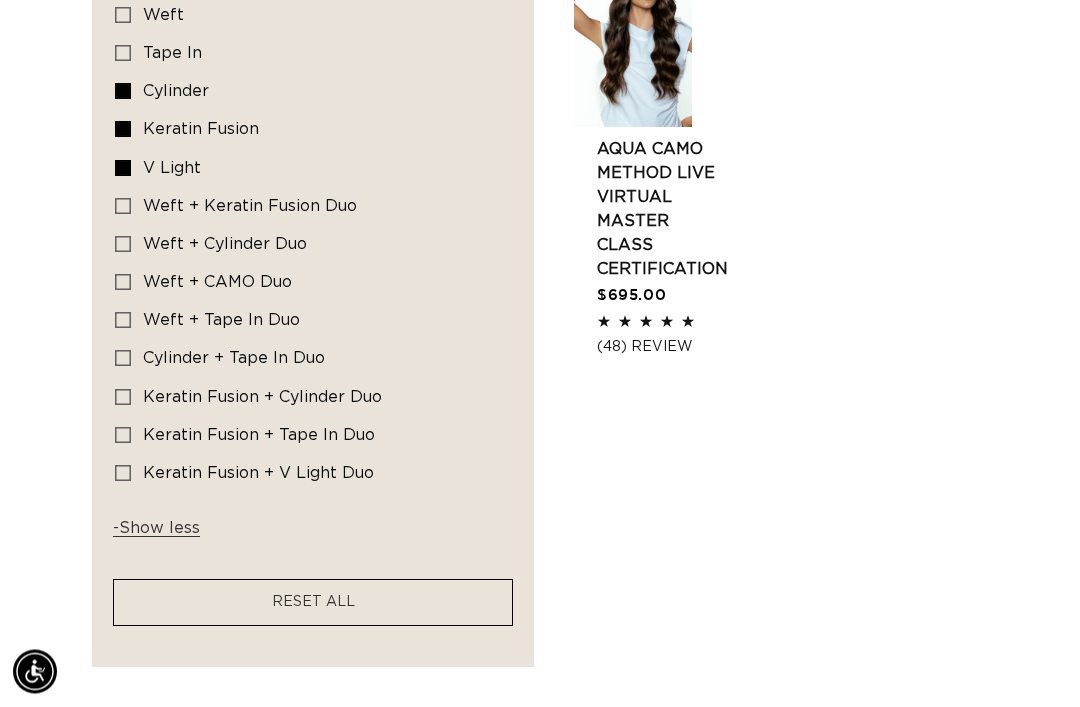 scroll, scrollTop: 694, scrollLeft: 0, axis: vertical 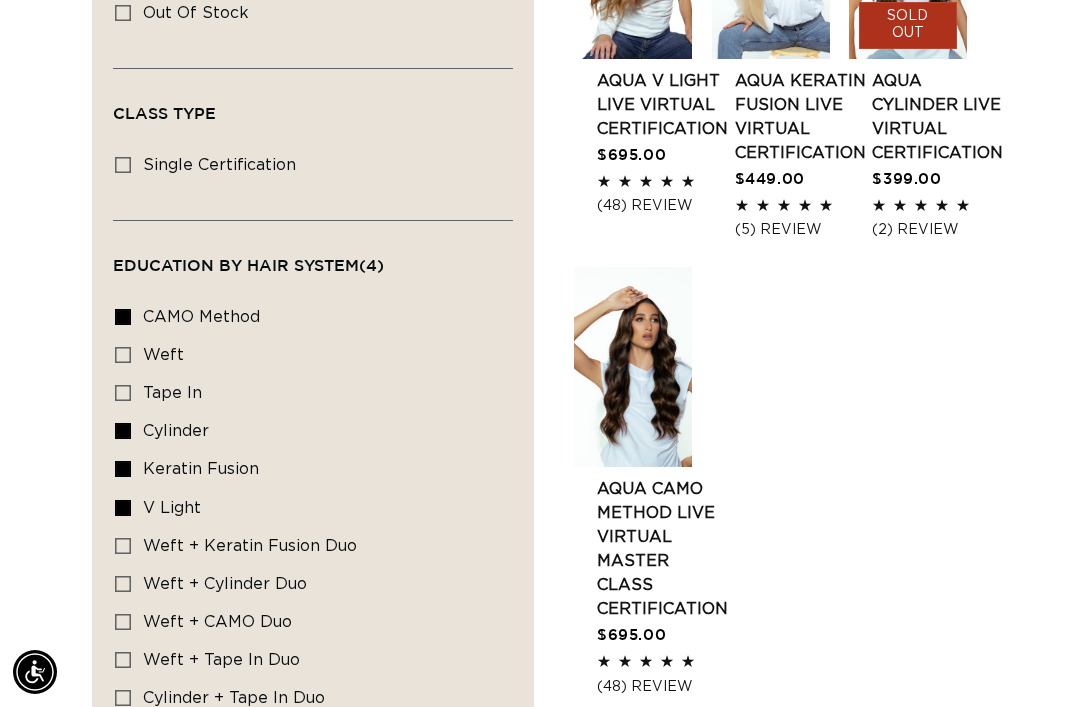 click 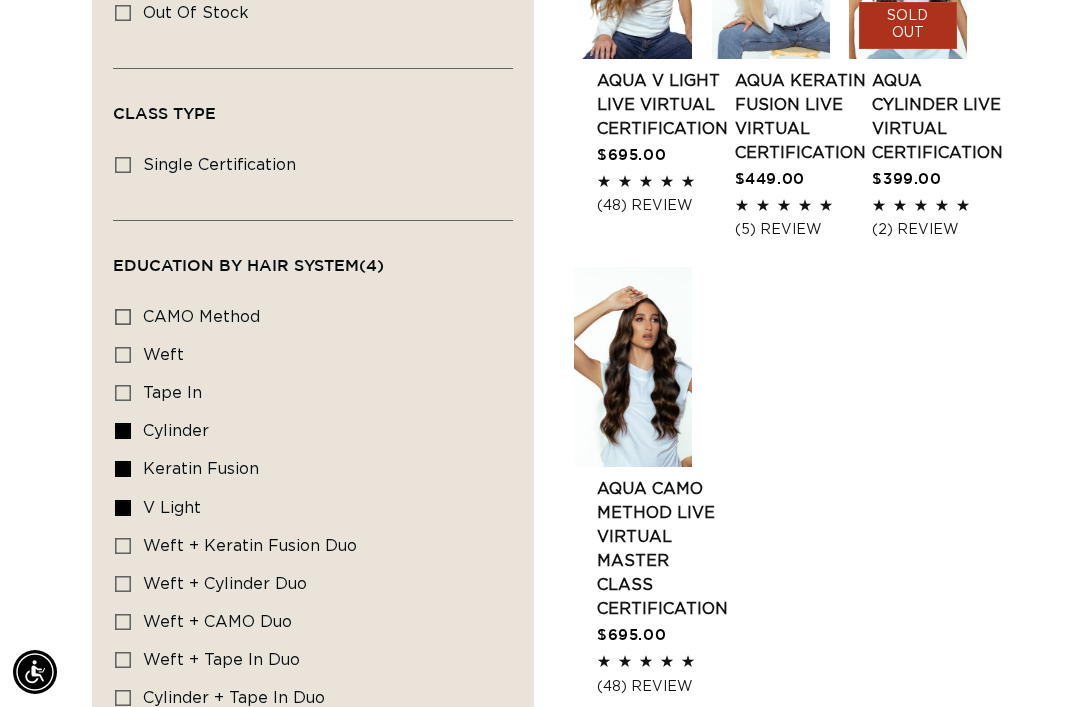 scroll, scrollTop: 0, scrollLeft: 0, axis: both 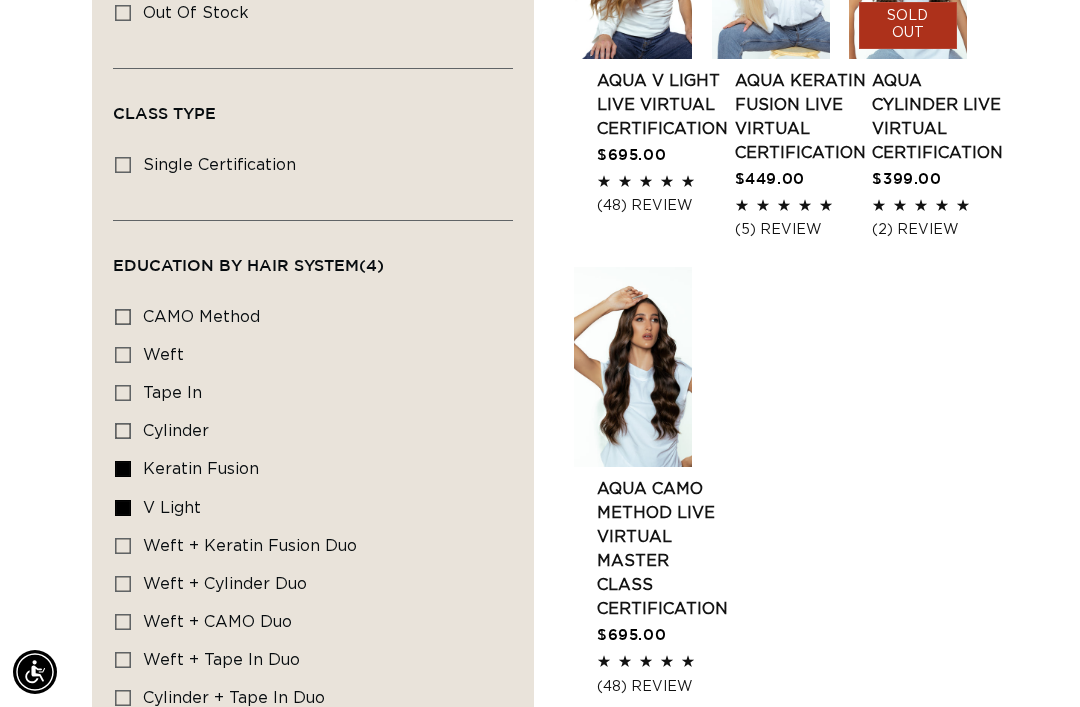 click on "Keratin Fusion
Keratin Fusion (1 product)" at bounding box center [123, 469] 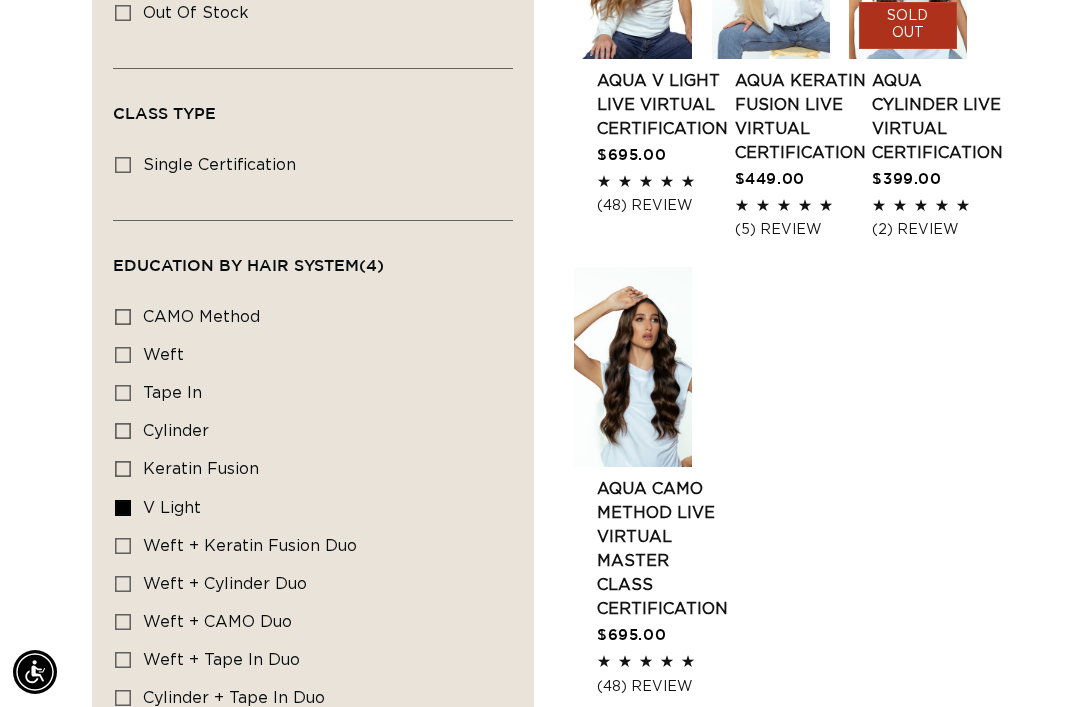 click on "V Light
V Light (1 product)" at bounding box center (123, 508) 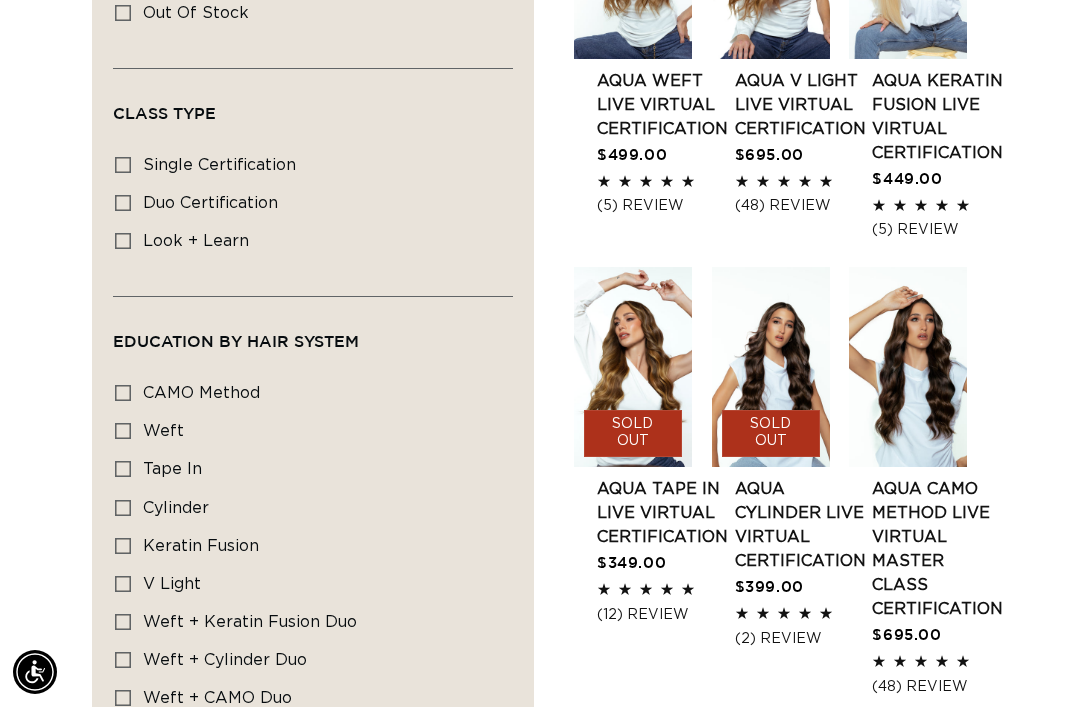 scroll, scrollTop: 0, scrollLeft: 938, axis: horizontal 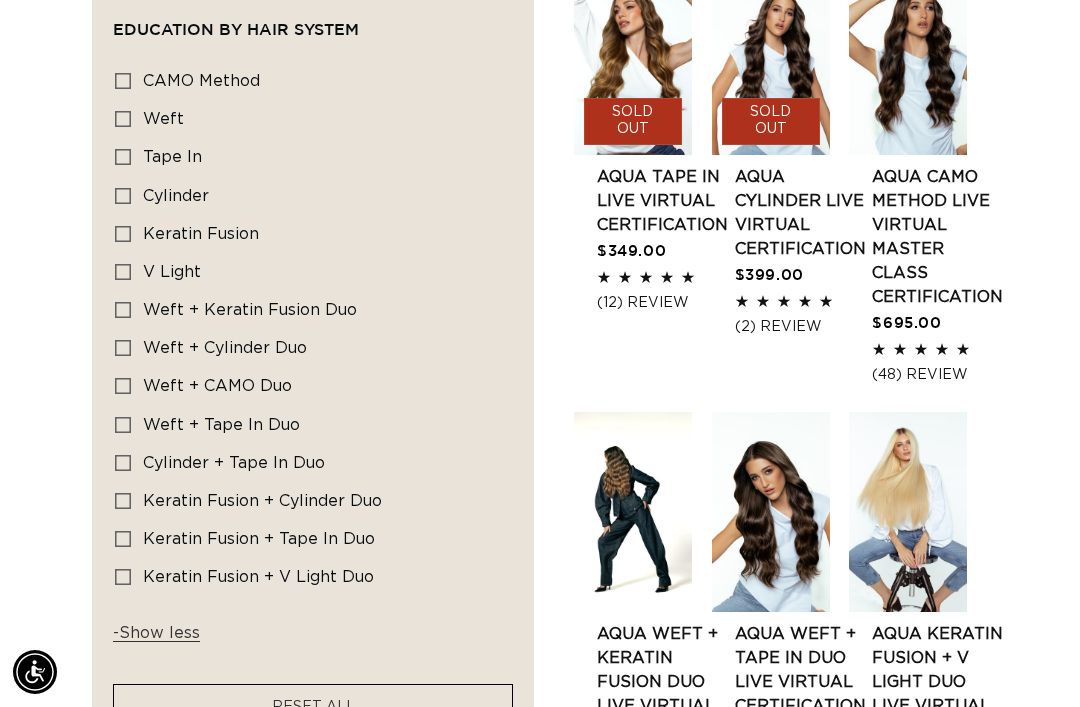 click on "Filter:
Availability
(0)
Availability
In stock
In stock (10 products)
Out of stock
Out of stock (14 products)" at bounding box center [313, 159] 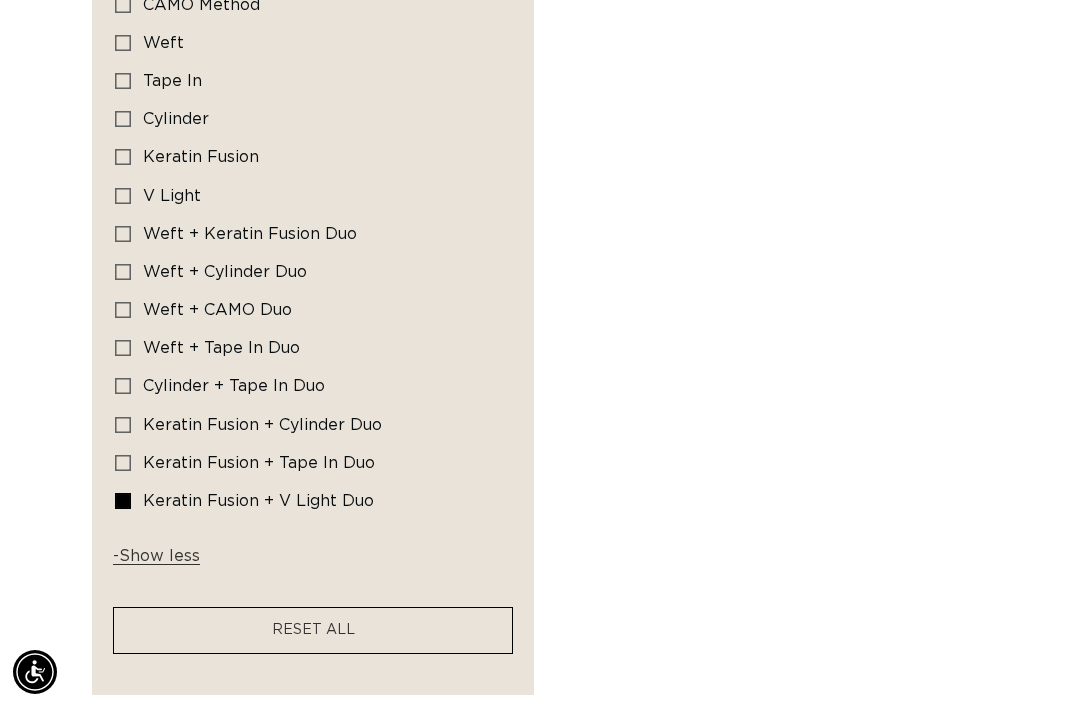 scroll, scrollTop: 214, scrollLeft: 0, axis: vertical 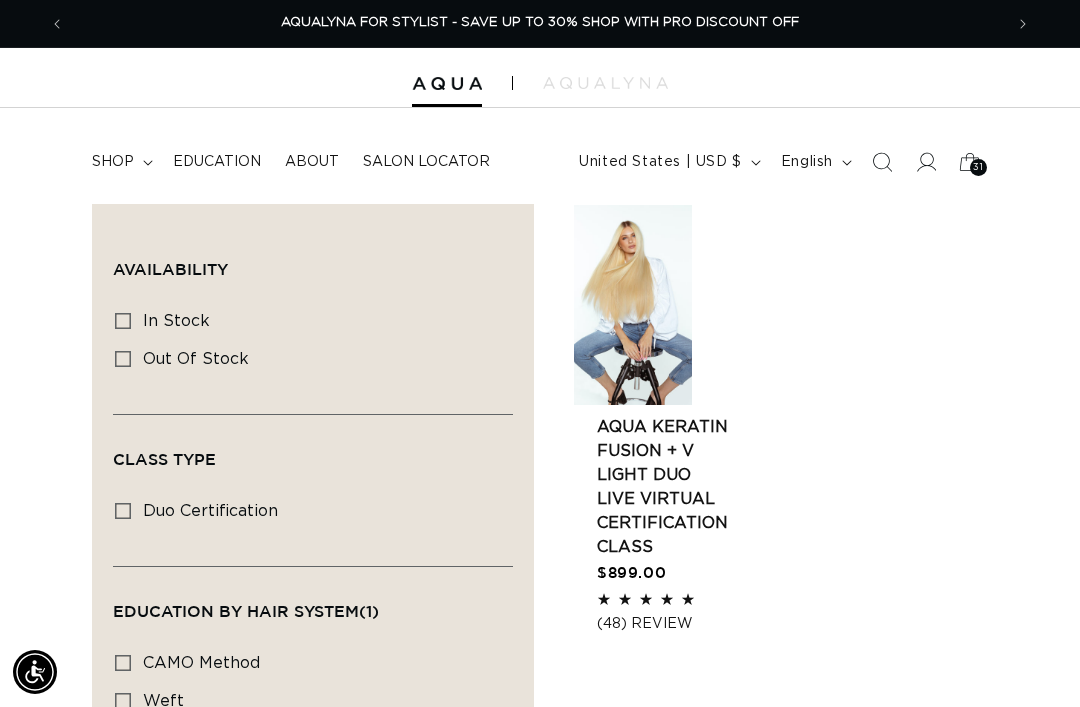 click on "Education" at bounding box center (217, 162) 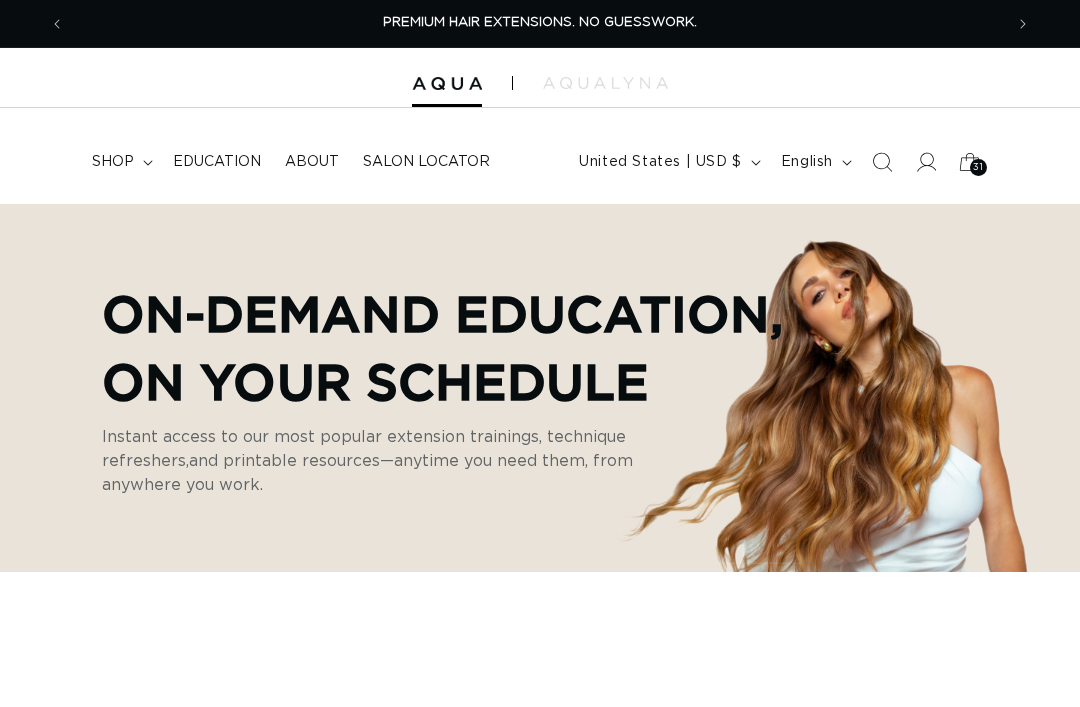scroll, scrollTop: 0, scrollLeft: 0, axis: both 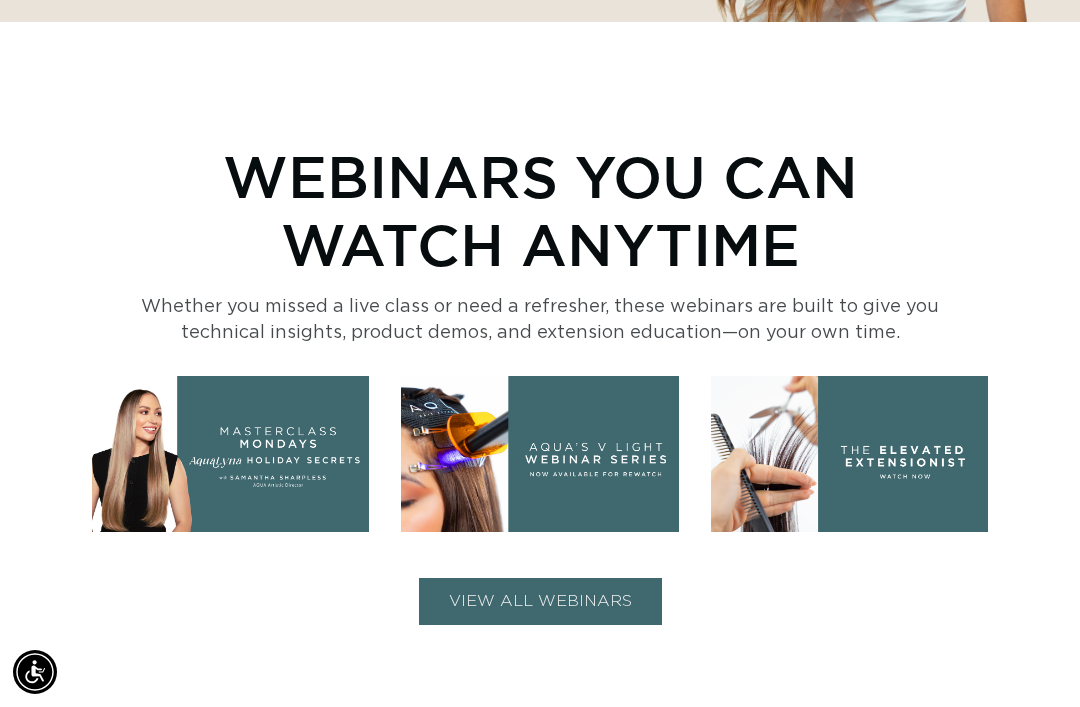 click on "VIEW ALL WEBINARS" at bounding box center (540, 601) 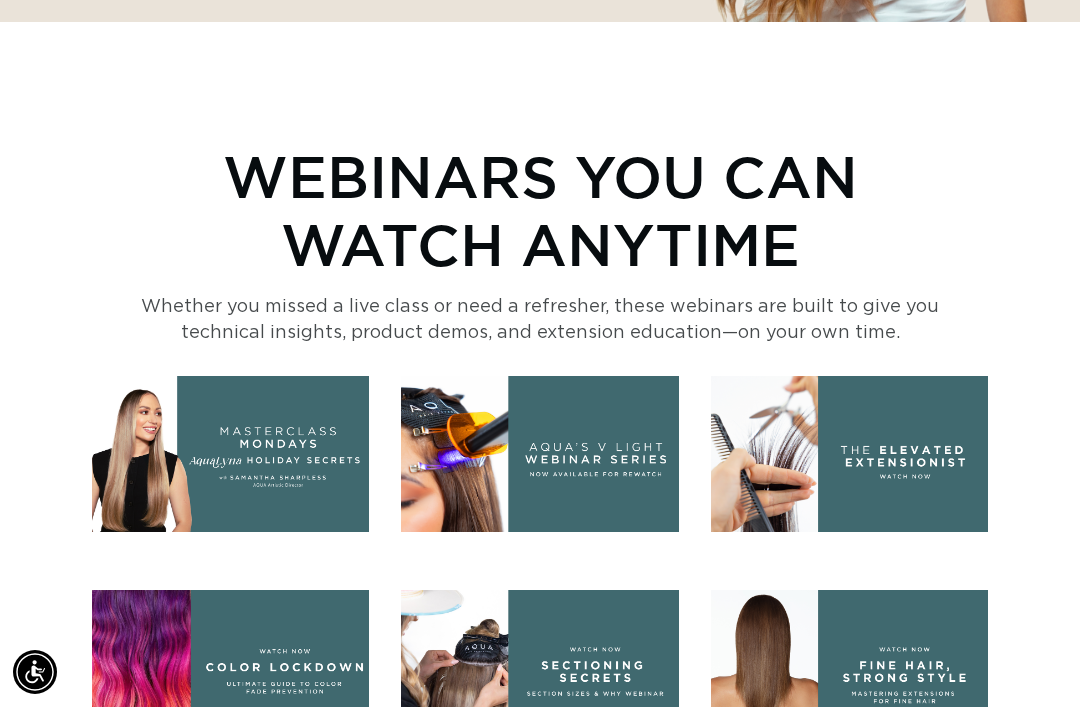 scroll, scrollTop: 0, scrollLeft: 0, axis: both 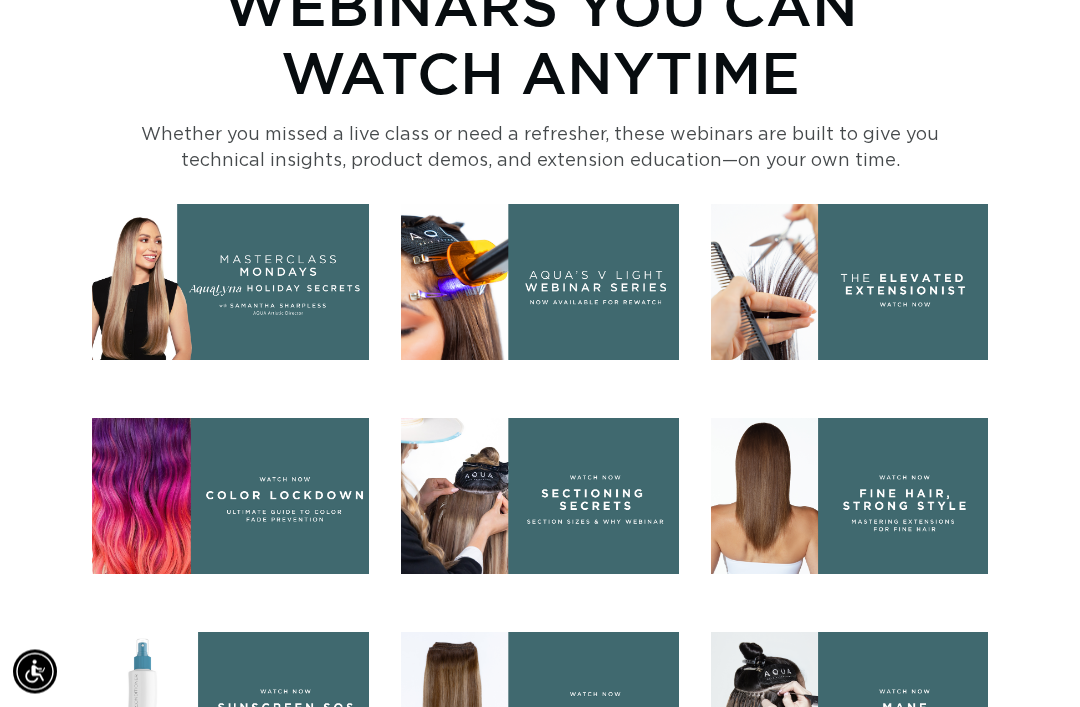 click at bounding box center (230, 283) 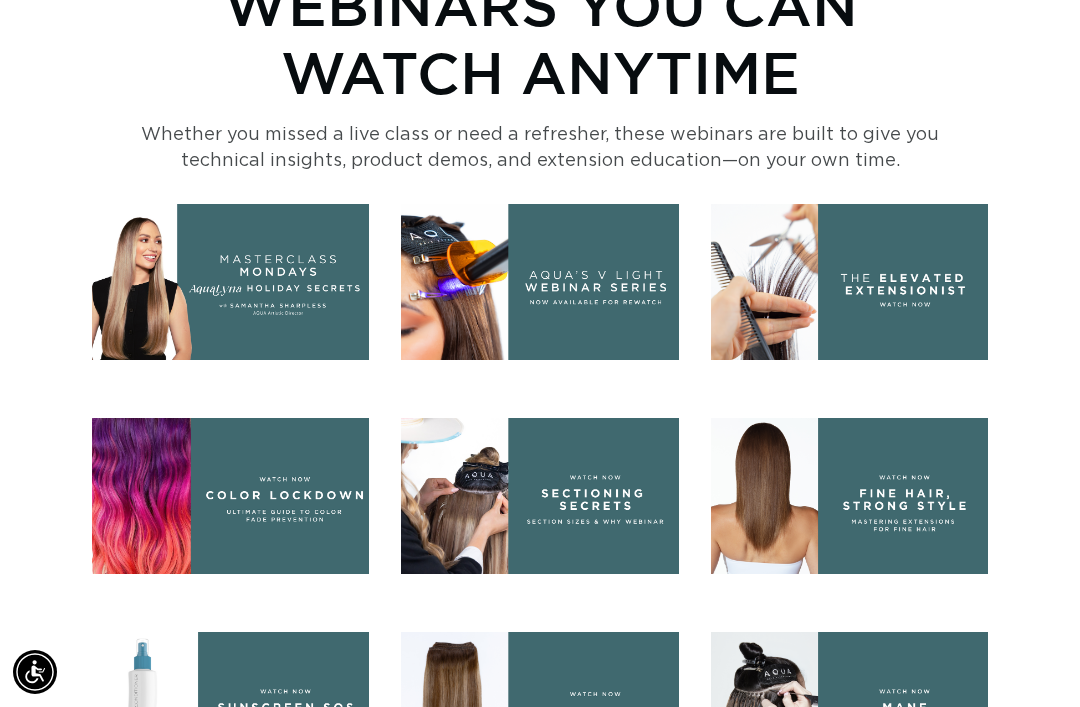 scroll, scrollTop: 0, scrollLeft: 1876, axis: horizontal 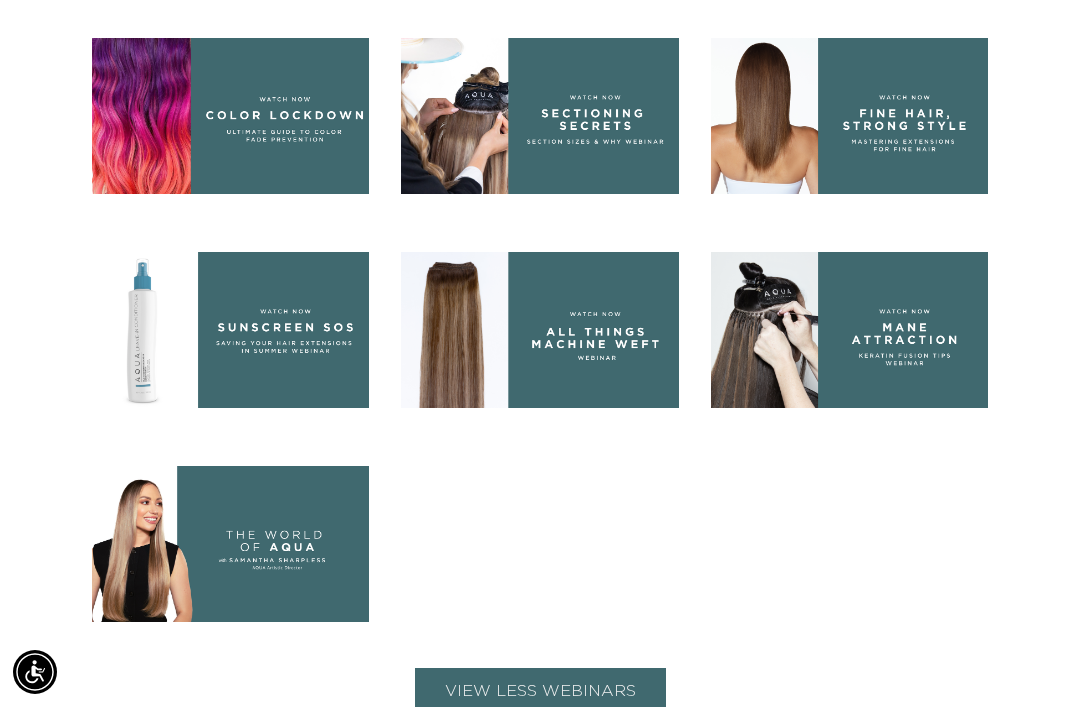 click at bounding box center [230, 544] 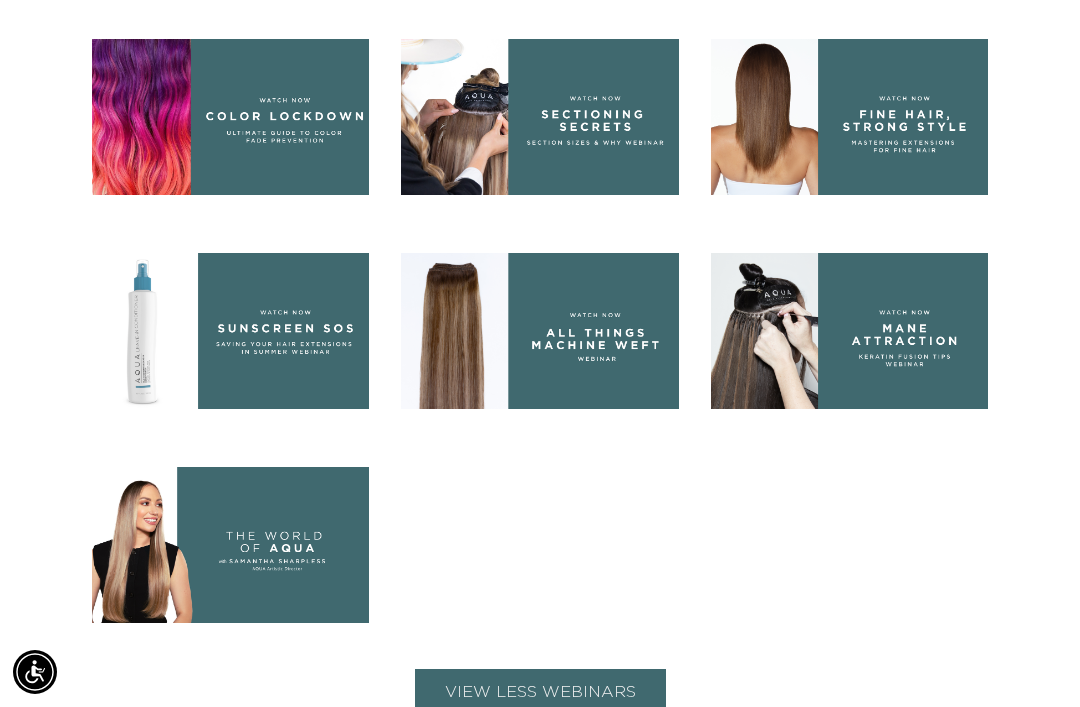 scroll, scrollTop: 0, scrollLeft: 1876, axis: horizontal 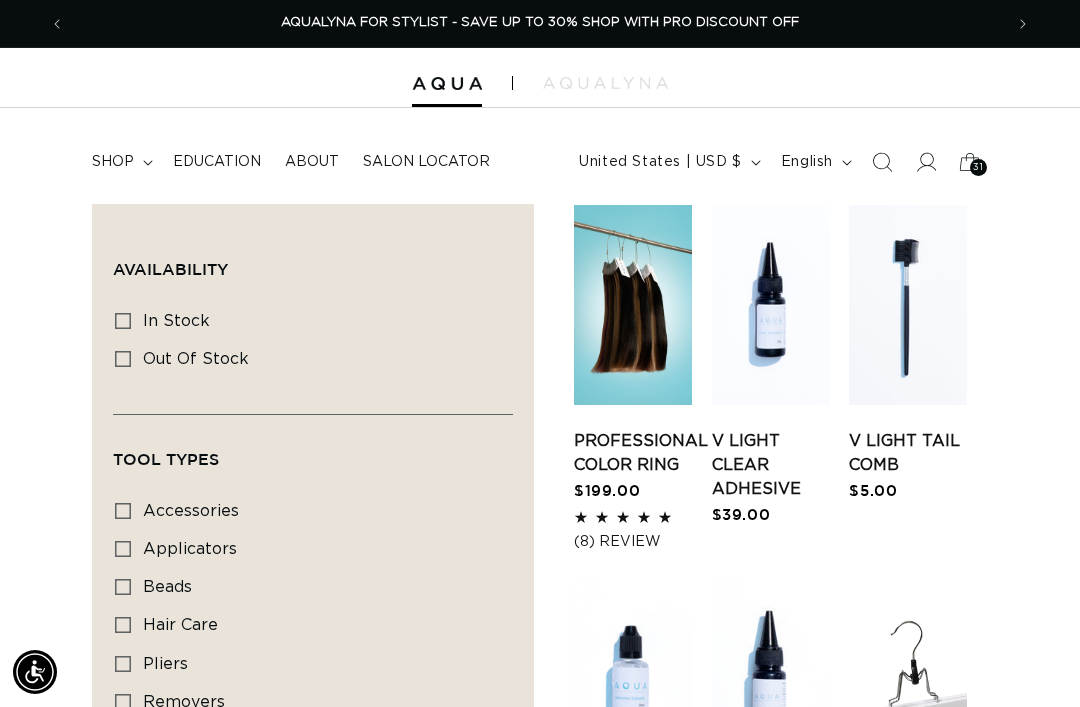 click 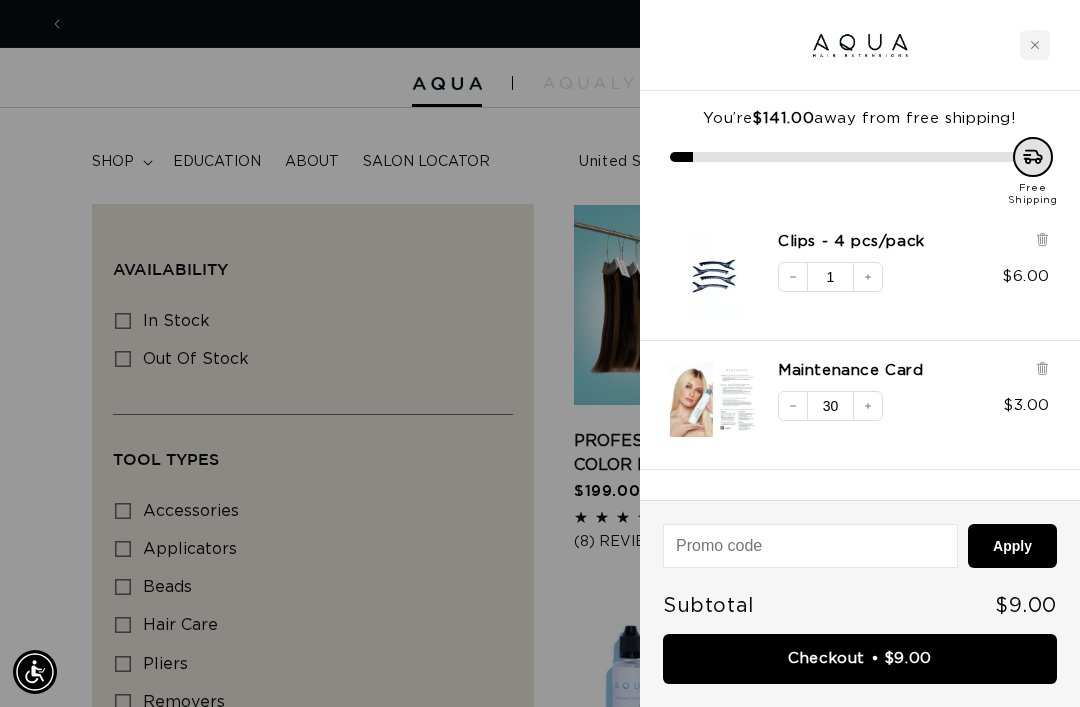 scroll, scrollTop: 0, scrollLeft: 938, axis: horizontal 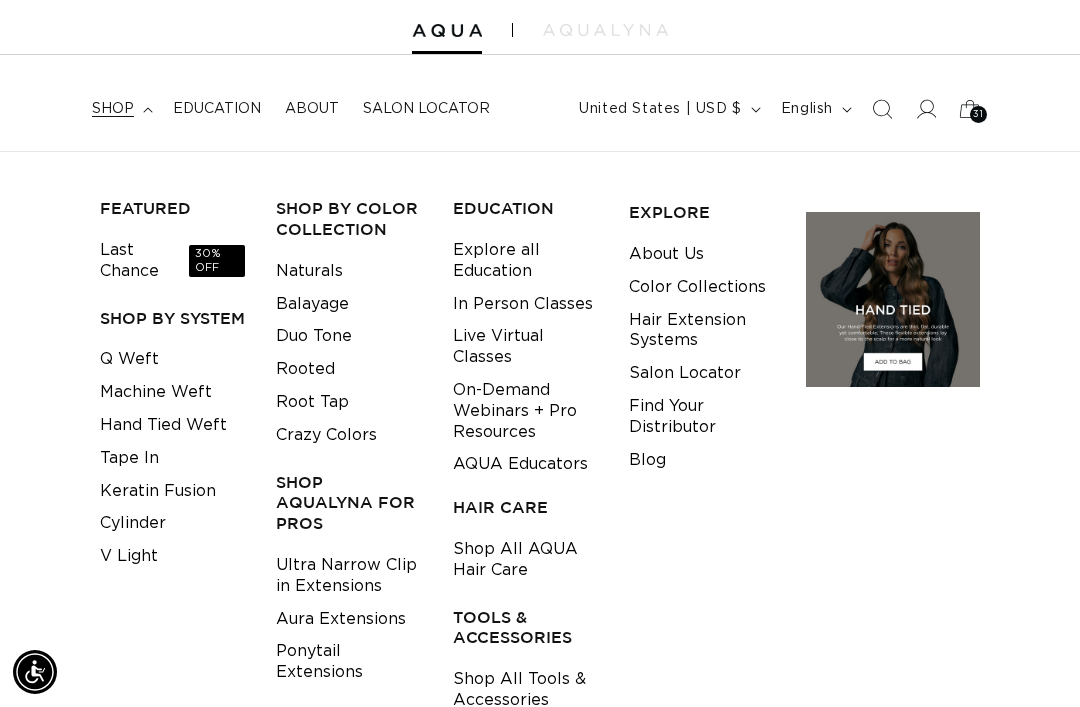click on "Shop All AQUA Hair Care" at bounding box center (525, 560) 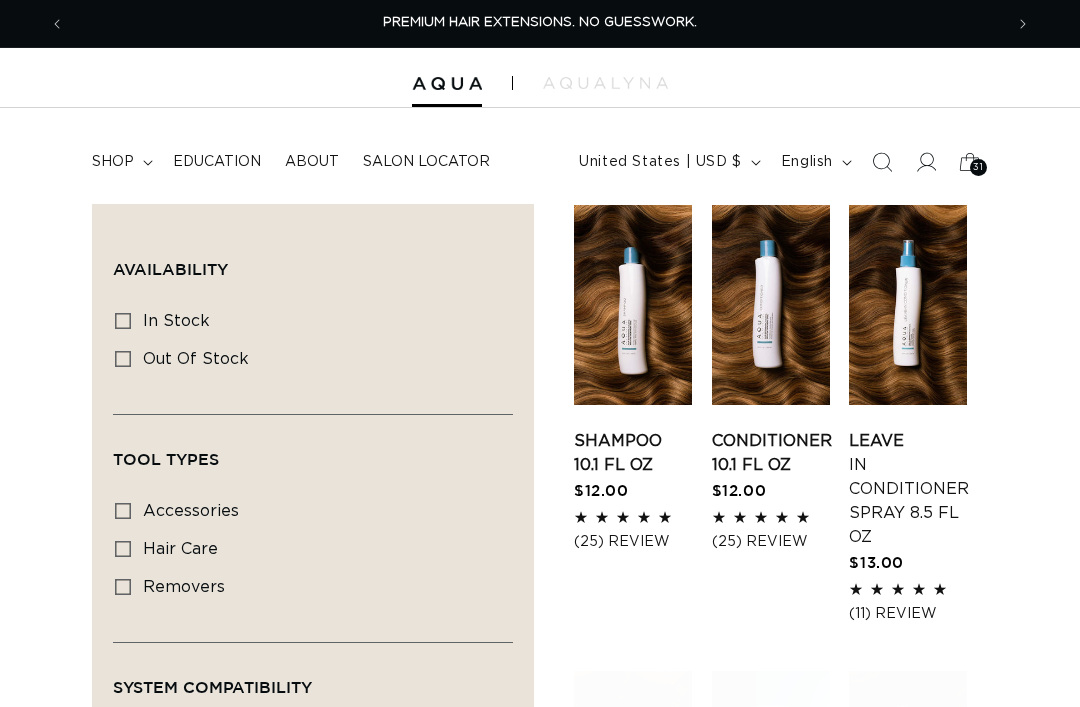 scroll, scrollTop: 0, scrollLeft: 0, axis: both 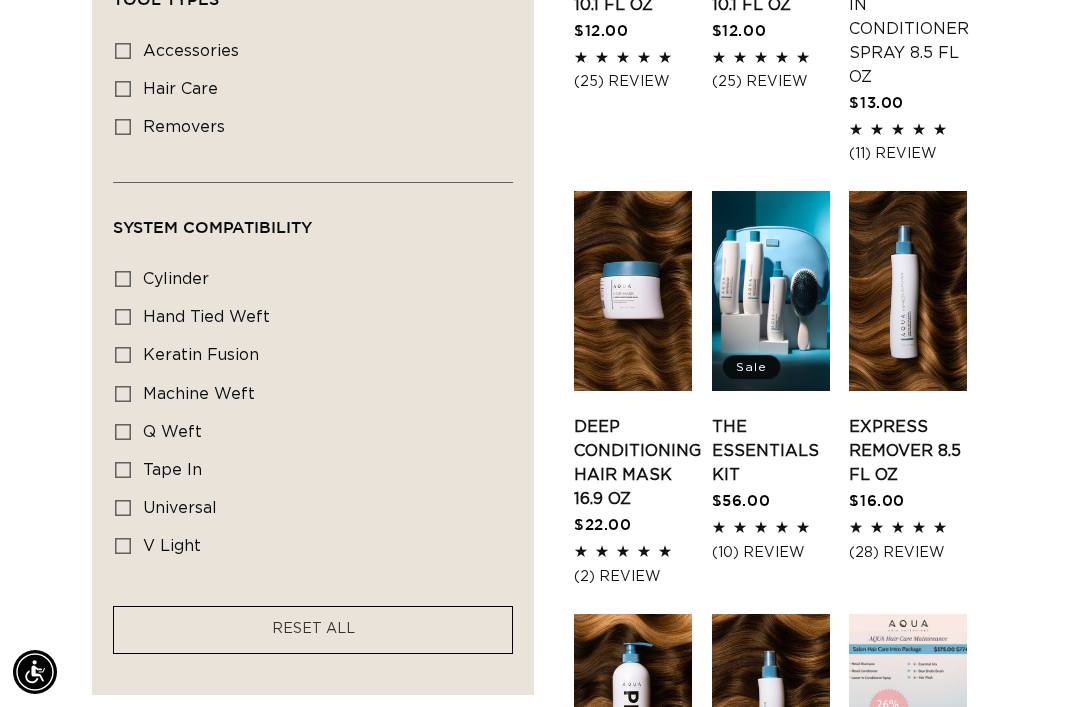 click on "The Essentials Kit" at bounding box center [771, 451] 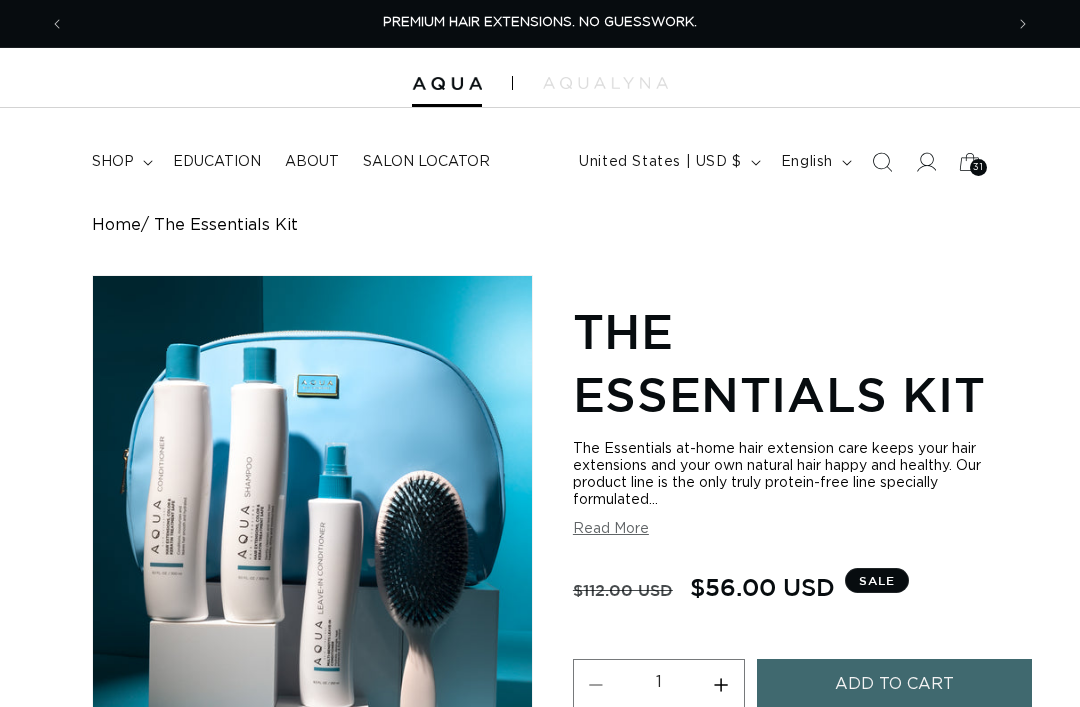 scroll, scrollTop: 0, scrollLeft: 0, axis: both 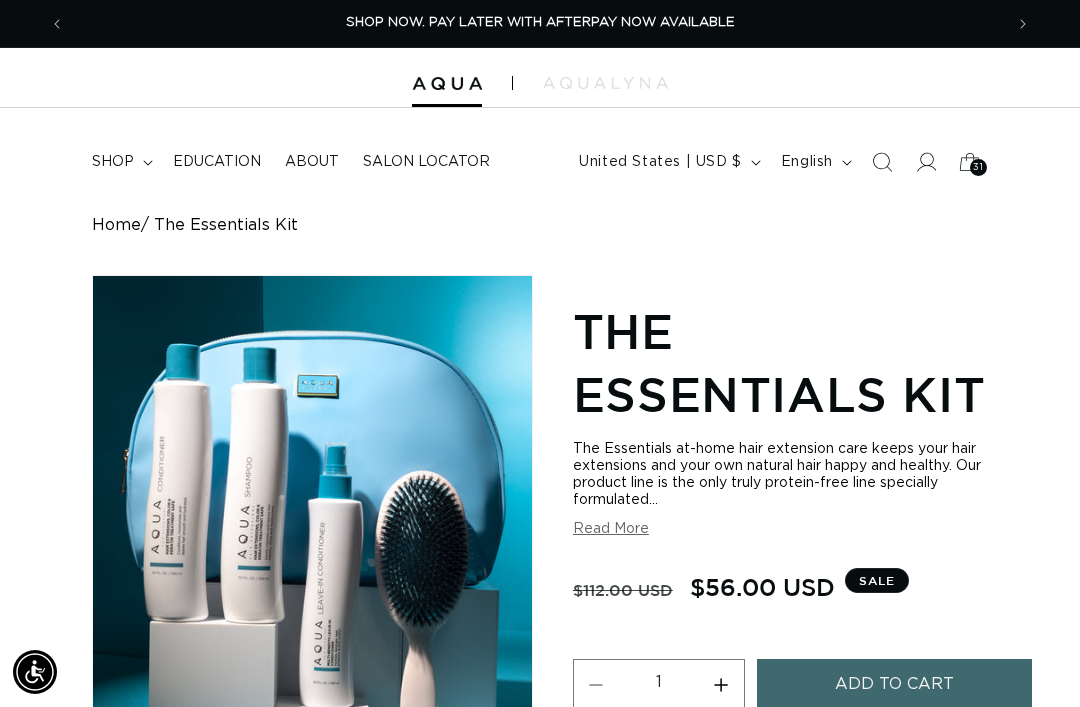 click on "Read More" at bounding box center (611, 529) 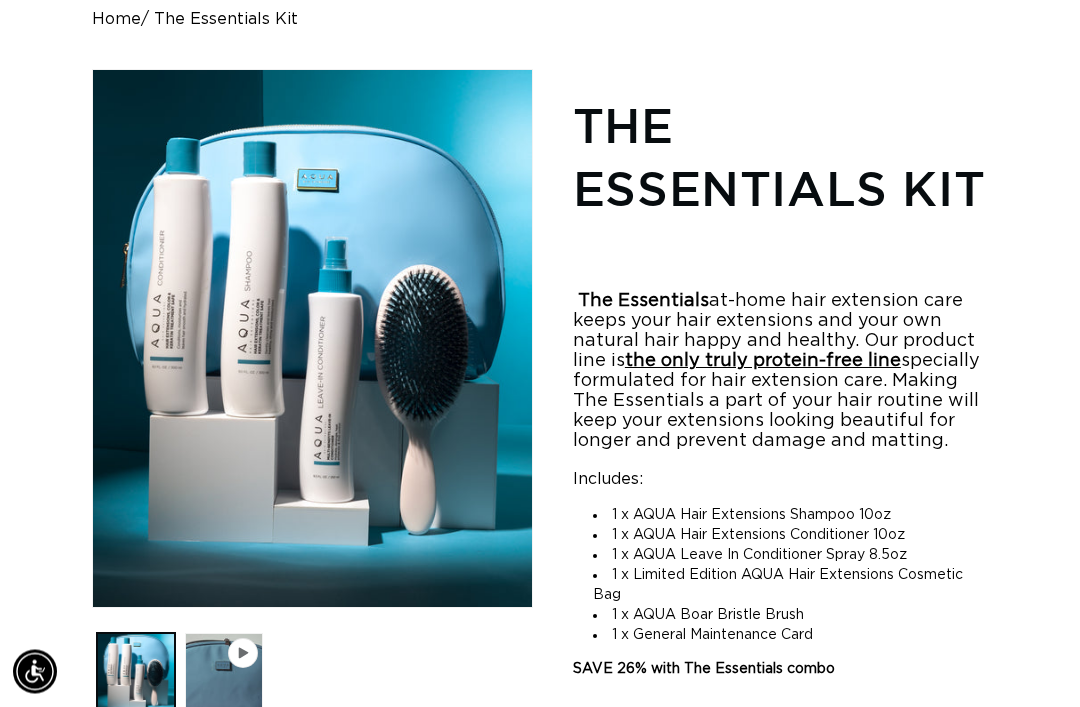 scroll, scrollTop: 206, scrollLeft: 0, axis: vertical 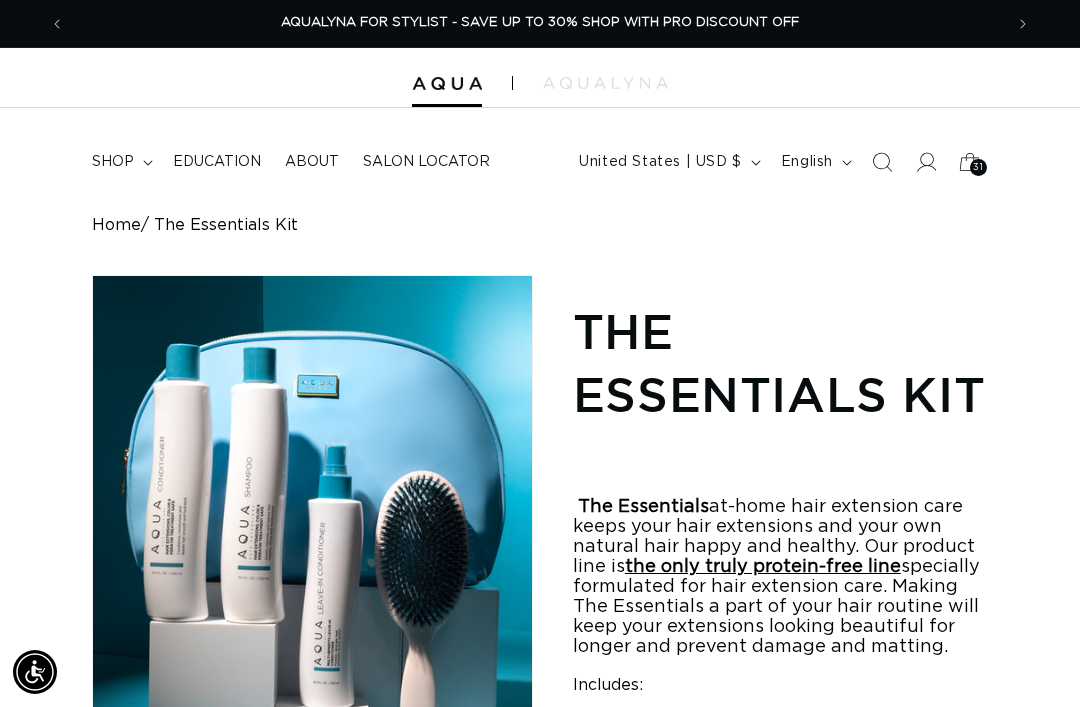 click 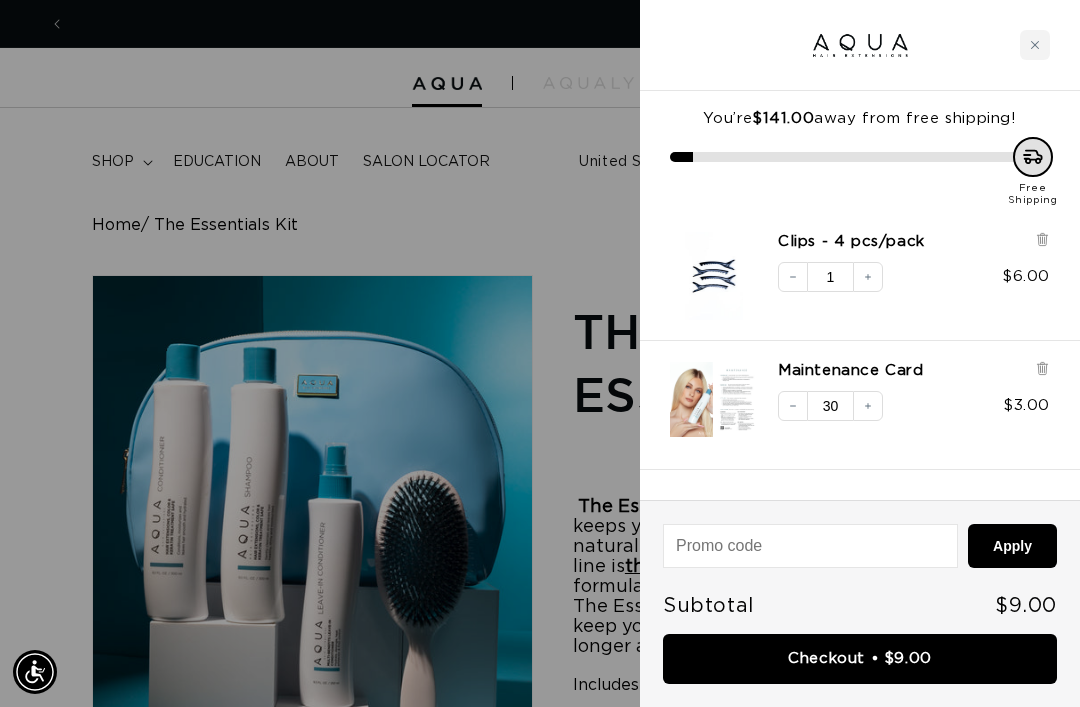 scroll, scrollTop: 0, scrollLeft: 0, axis: both 